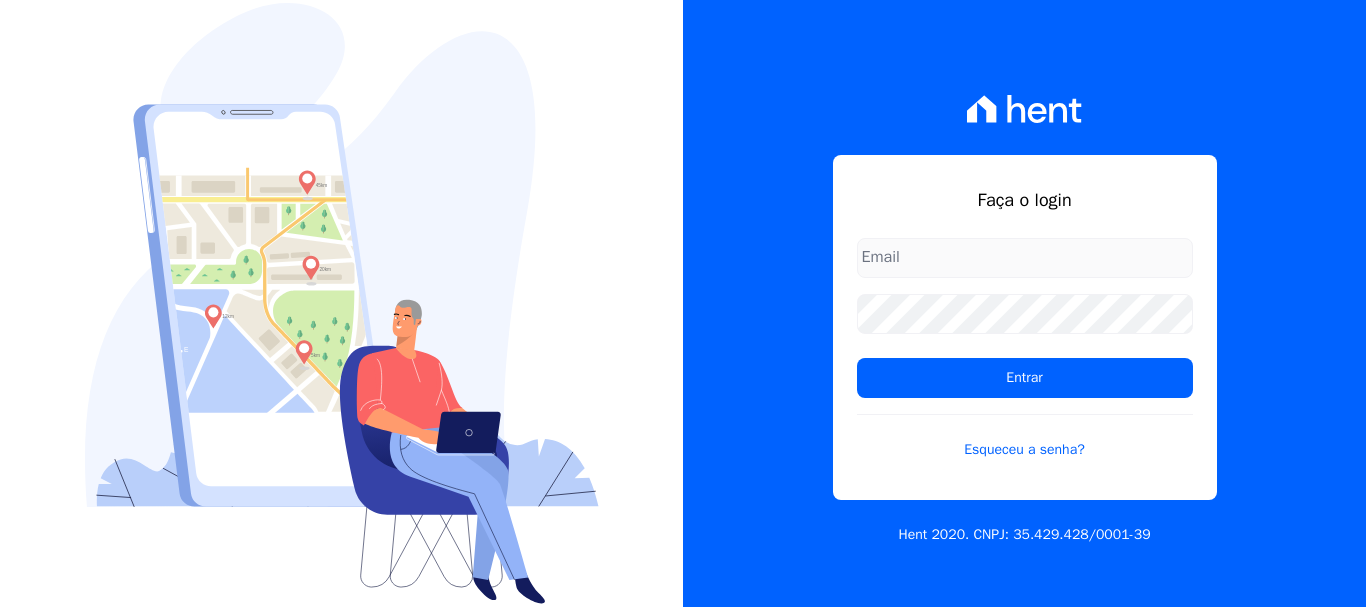 scroll, scrollTop: 0, scrollLeft: 0, axis: both 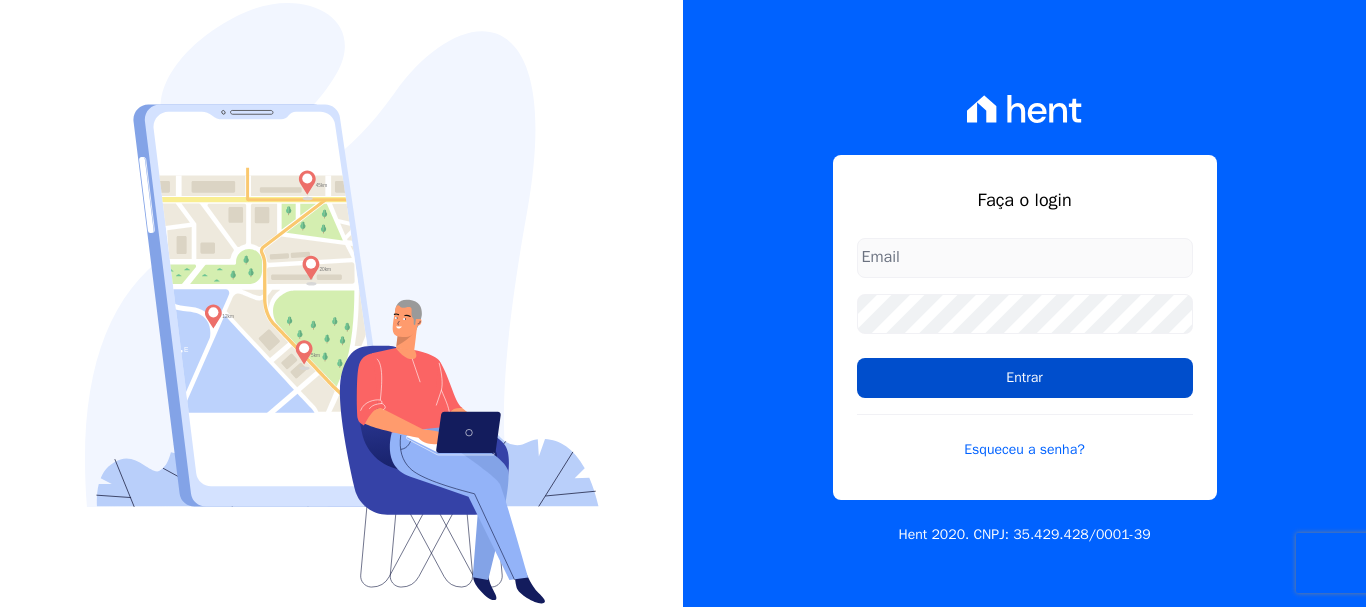 type on "[EMAIL]" 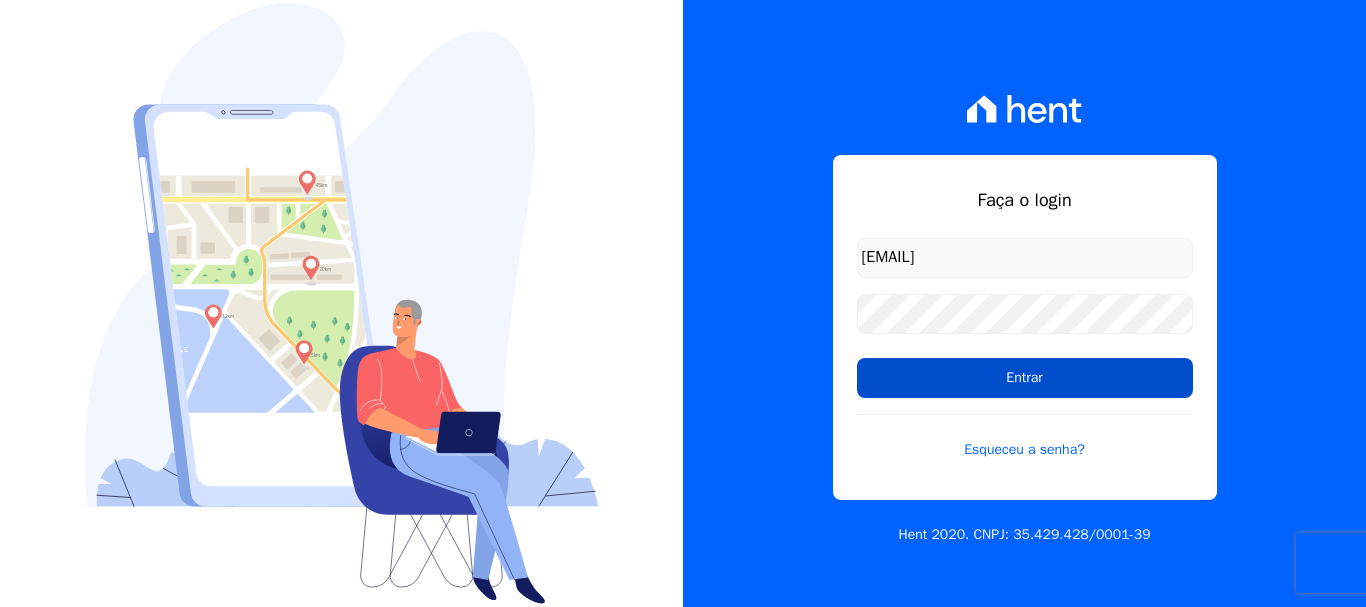 click on "Entrar" at bounding box center [1025, 378] 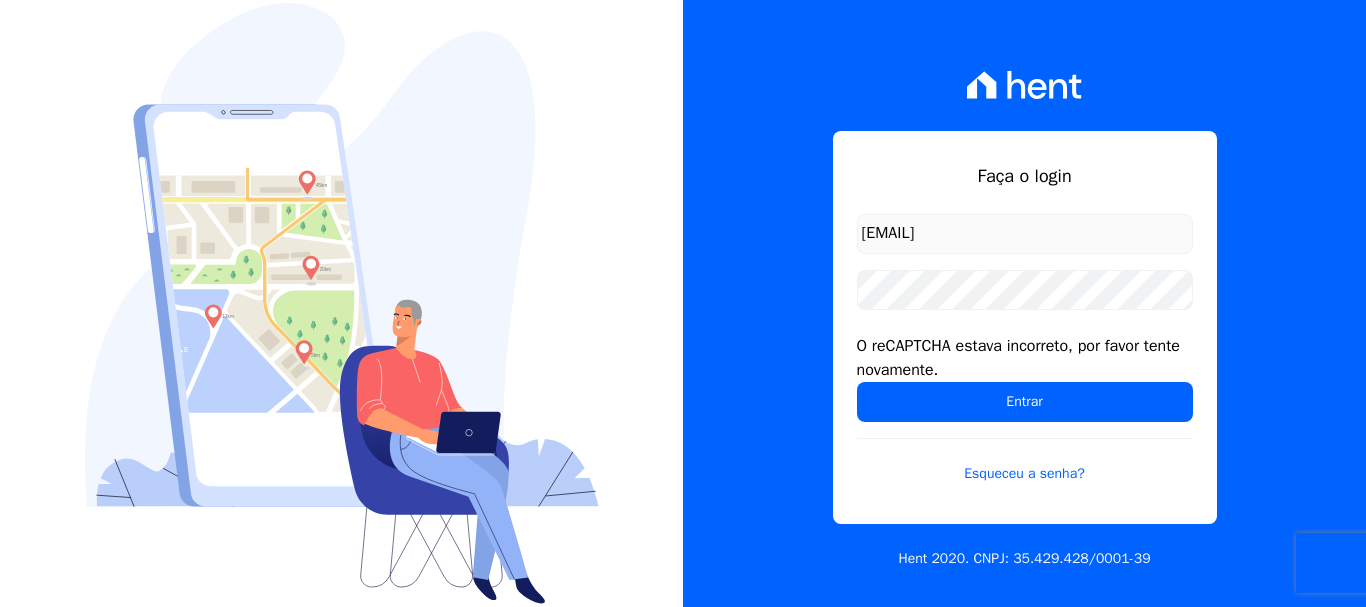 scroll, scrollTop: 0, scrollLeft: 0, axis: both 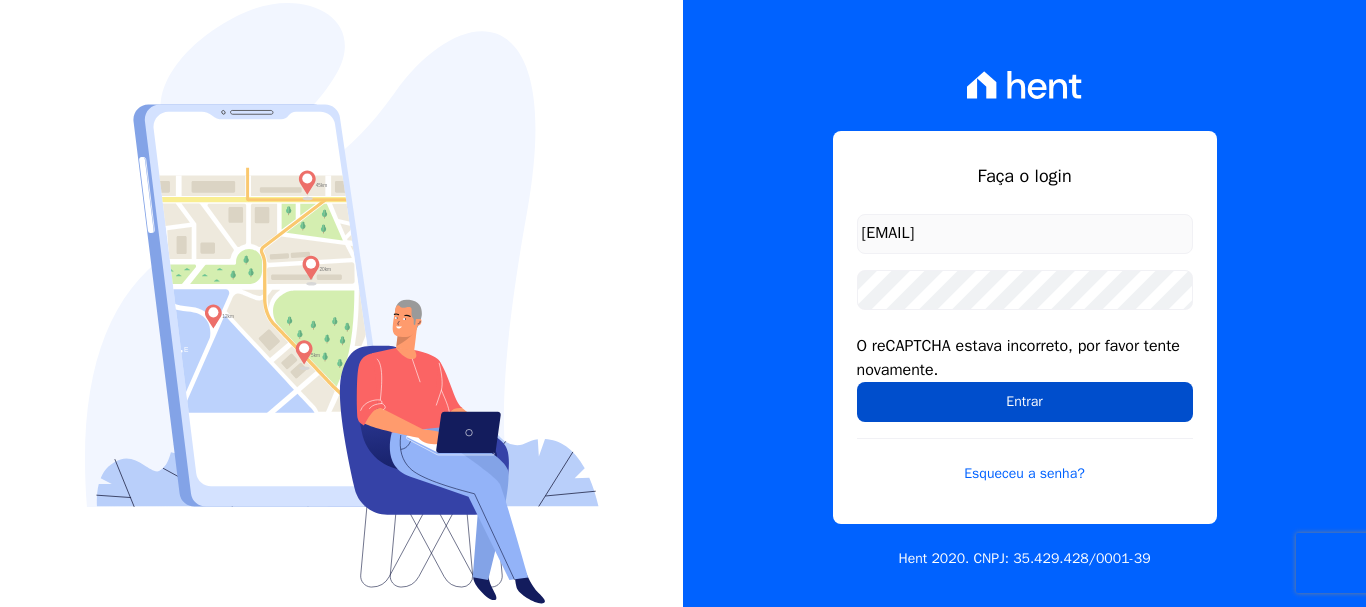 click on "Entrar" at bounding box center [1025, 402] 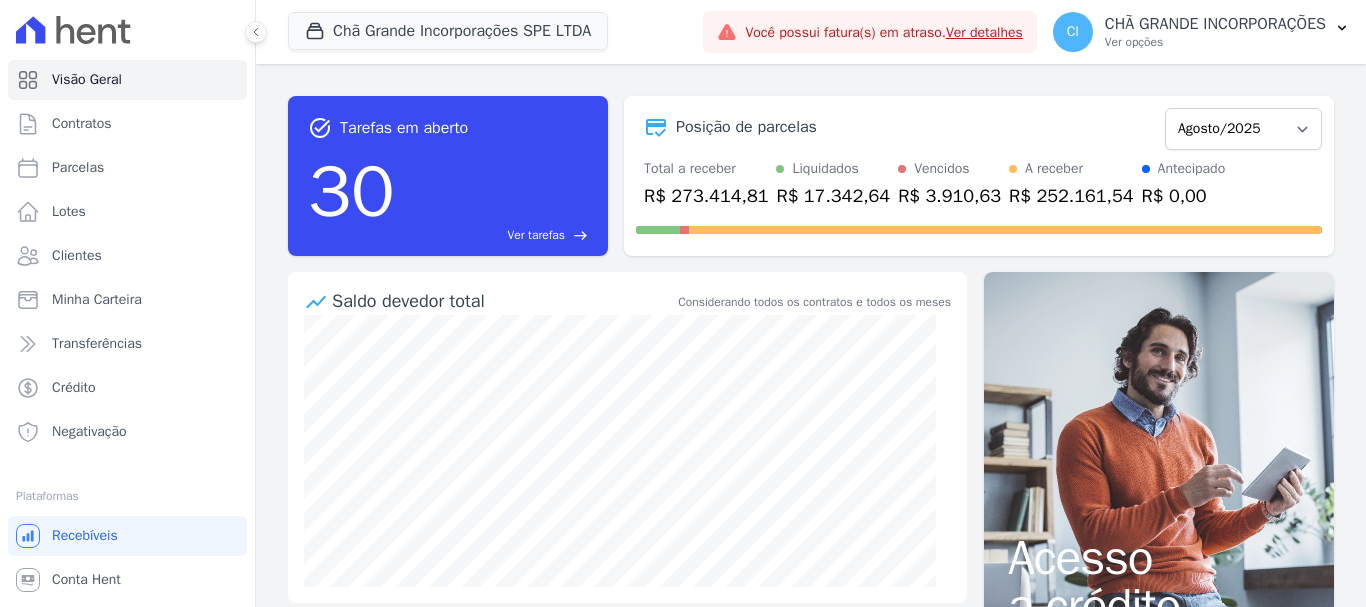 scroll, scrollTop: 0, scrollLeft: 0, axis: both 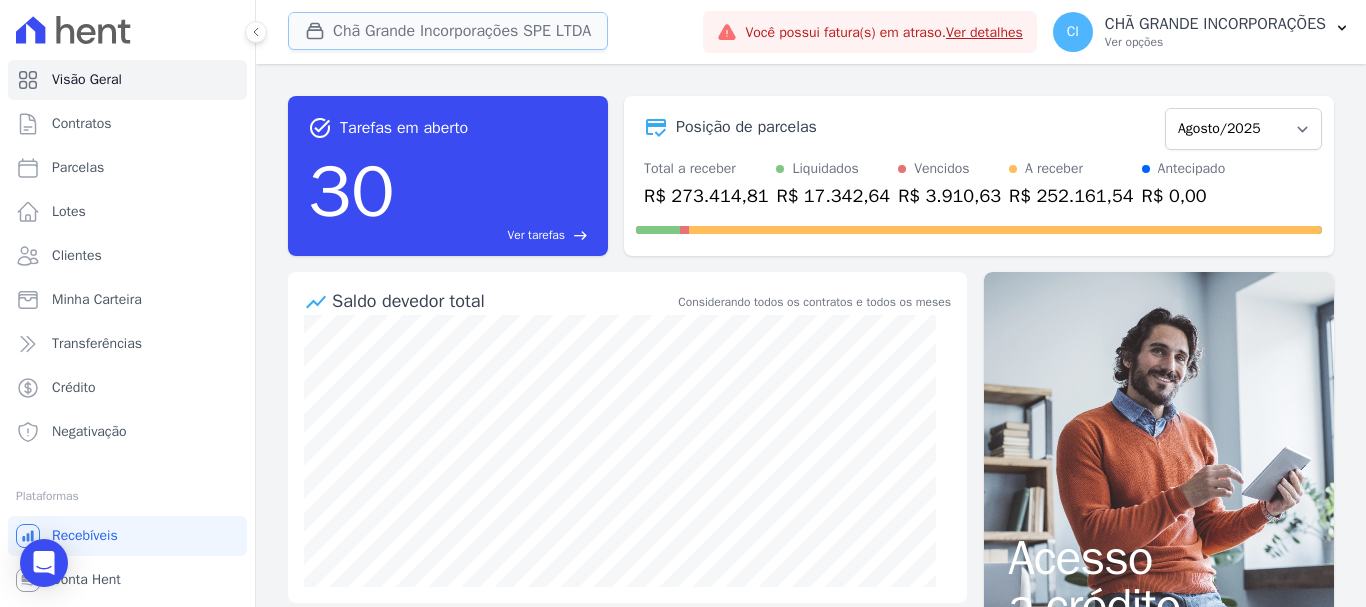 click on "Chã Grande Incorporações SPE LTDA" at bounding box center [448, 31] 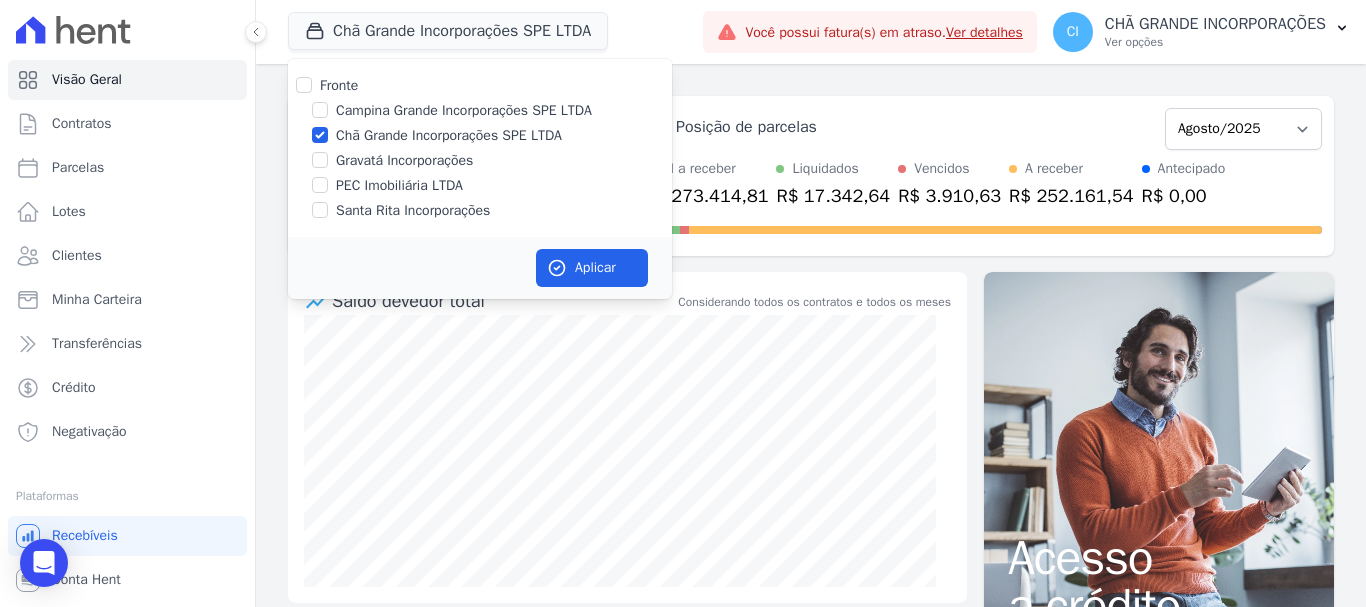 click on "Chã Grande Incorporações SPE LTDA" at bounding box center [480, 135] 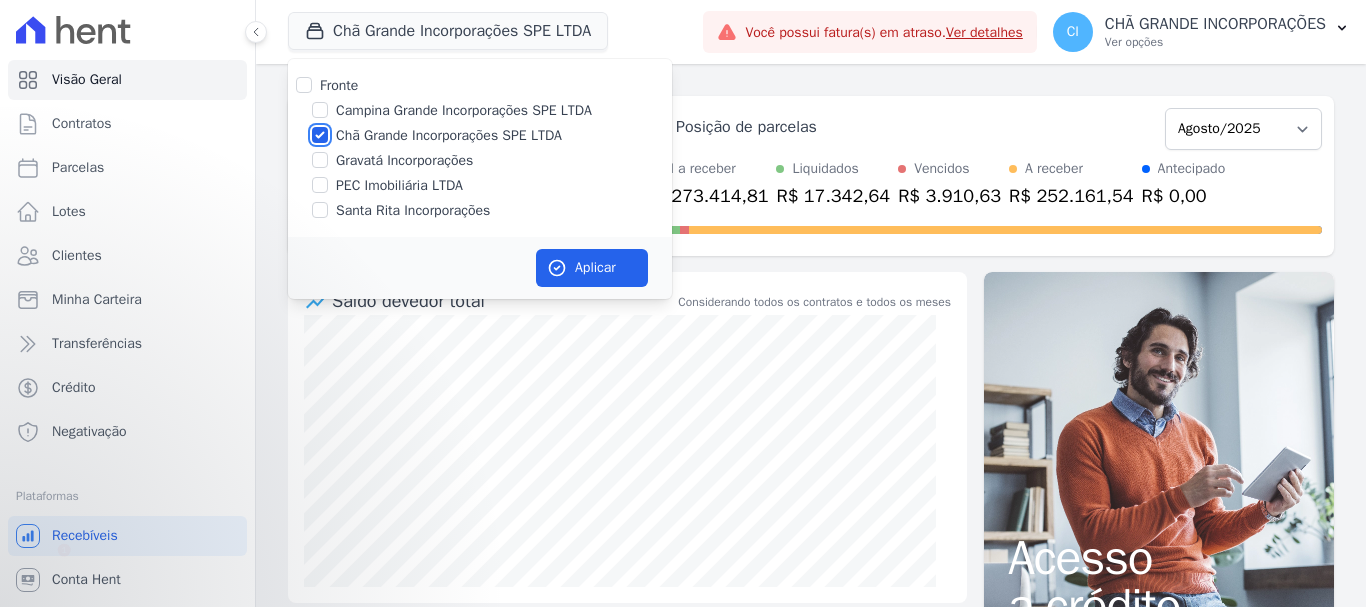 click on "Chã Grande Incorporações SPE LTDA" at bounding box center (320, 135) 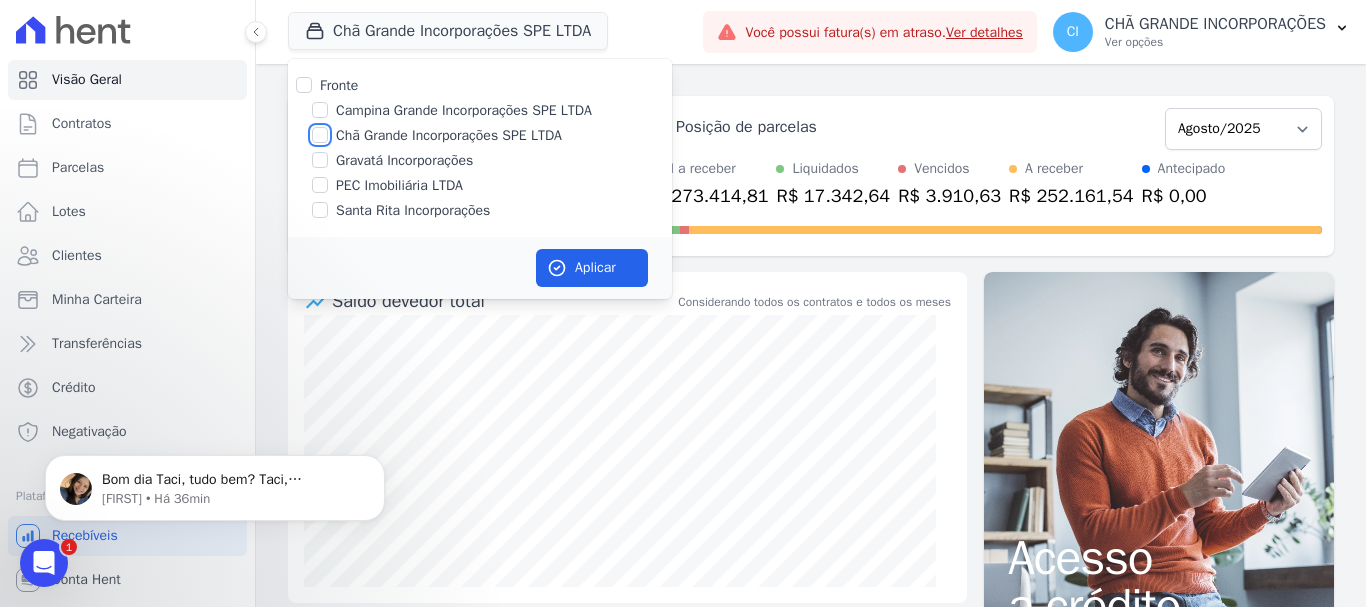 scroll, scrollTop: 0, scrollLeft: 0, axis: both 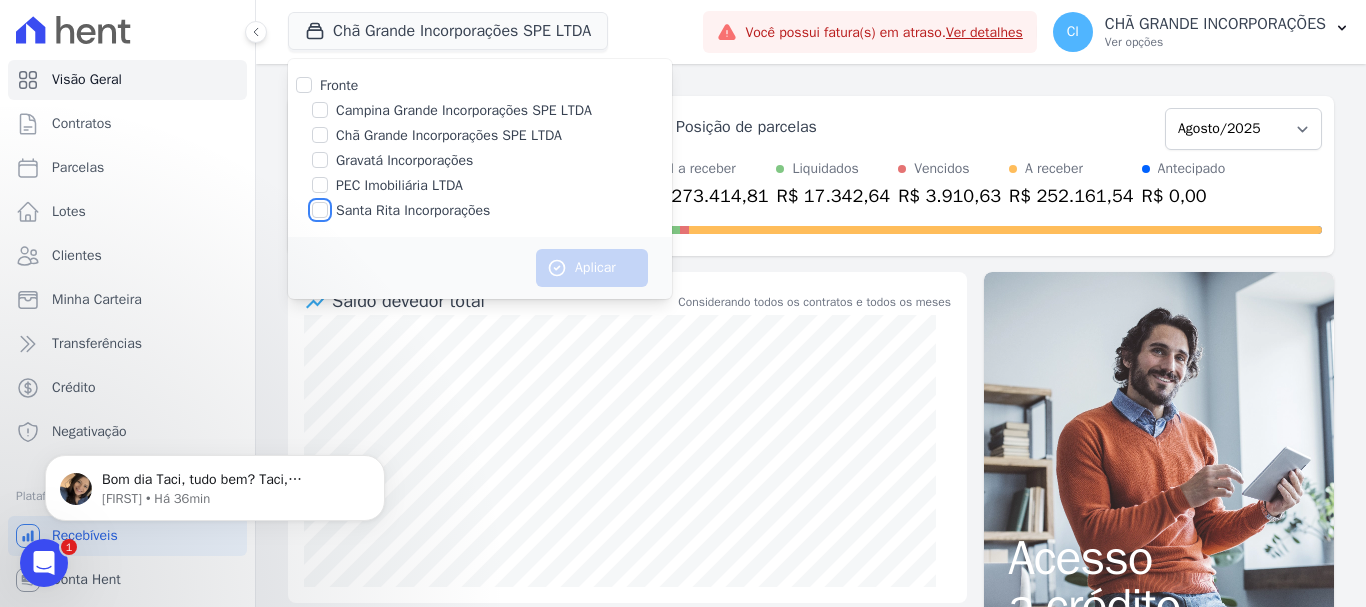 click on "Santa Rita Incorporações" at bounding box center (320, 210) 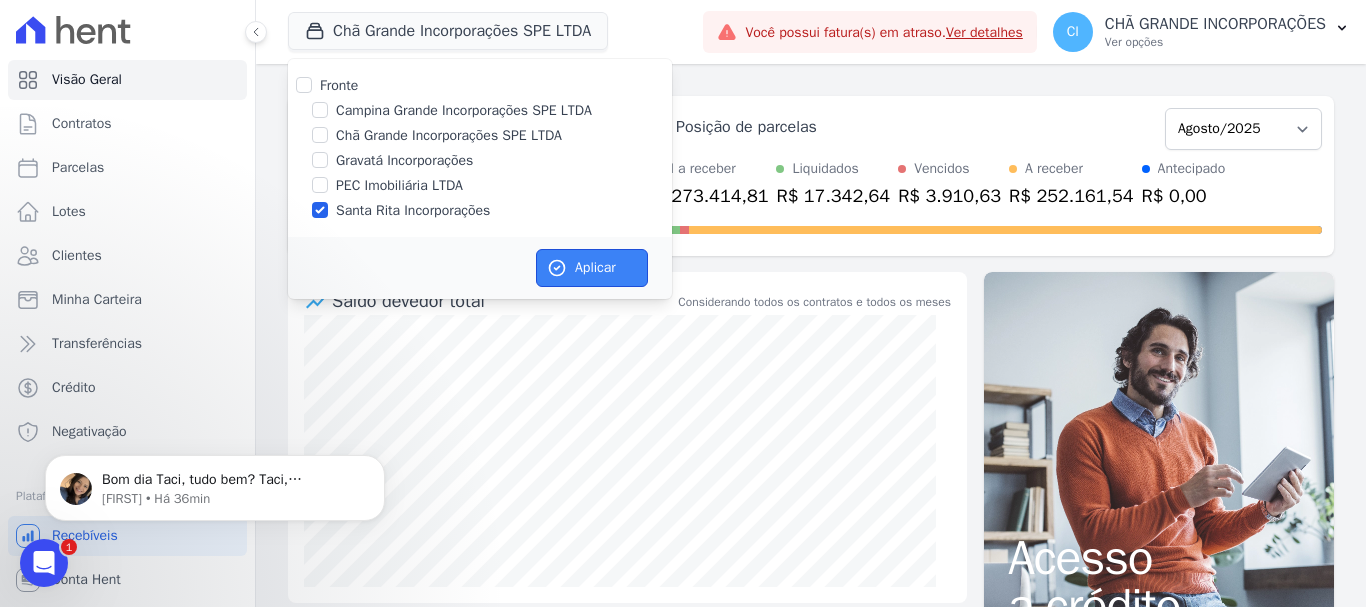 click on "Aplicar" at bounding box center [592, 268] 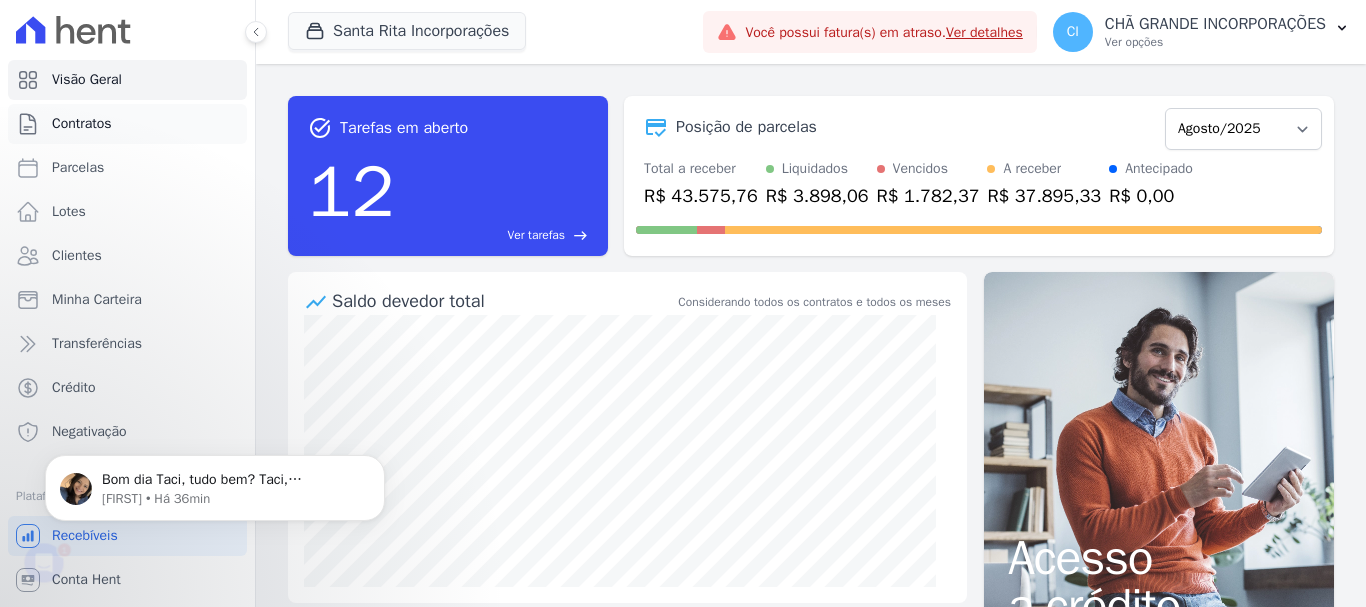 scroll, scrollTop: 0, scrollLeft: 0, axis: both 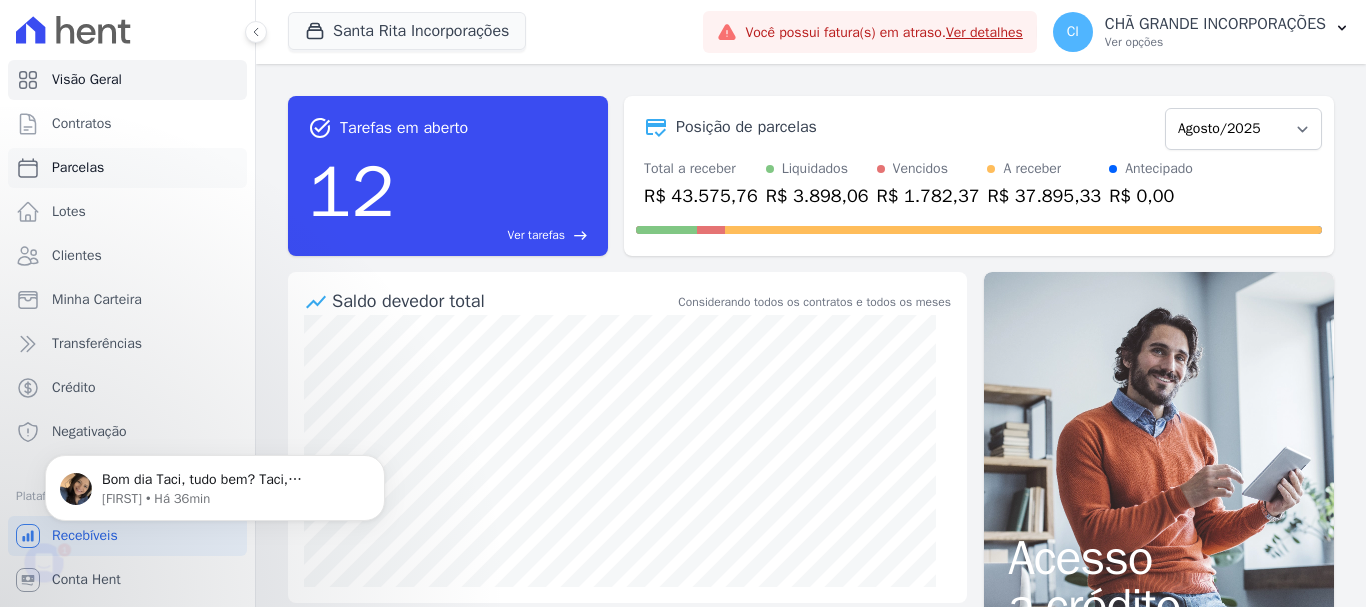 click on "Parcelas" at bounding box center (78, 168) 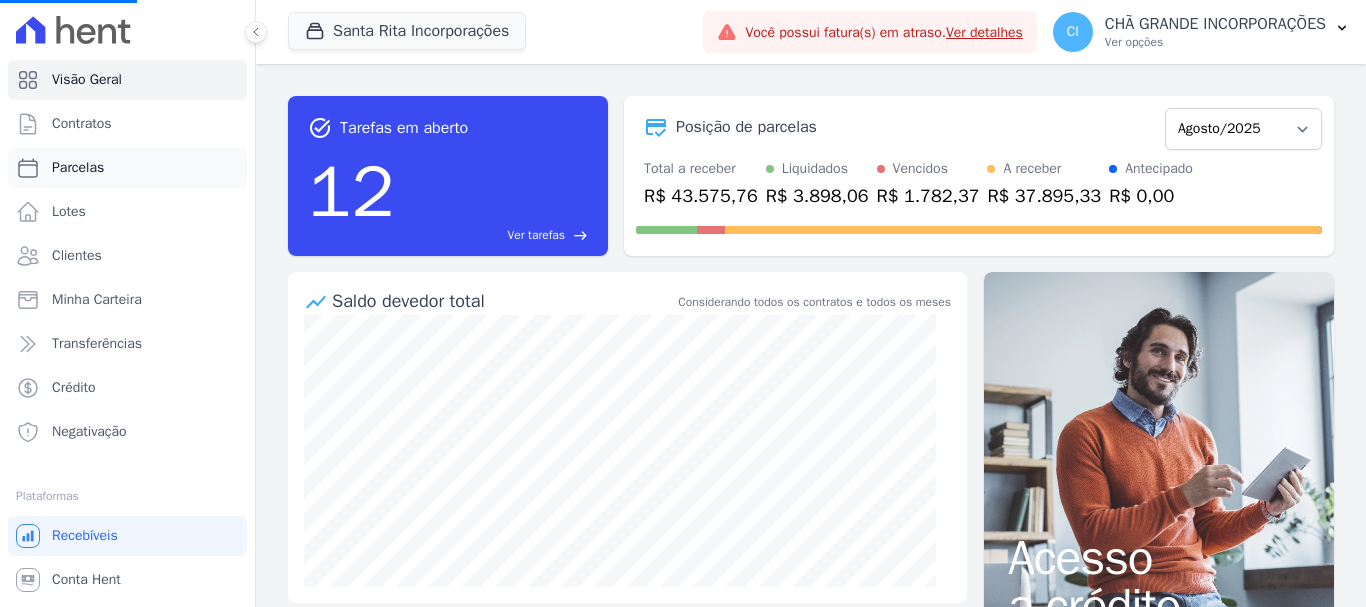 select 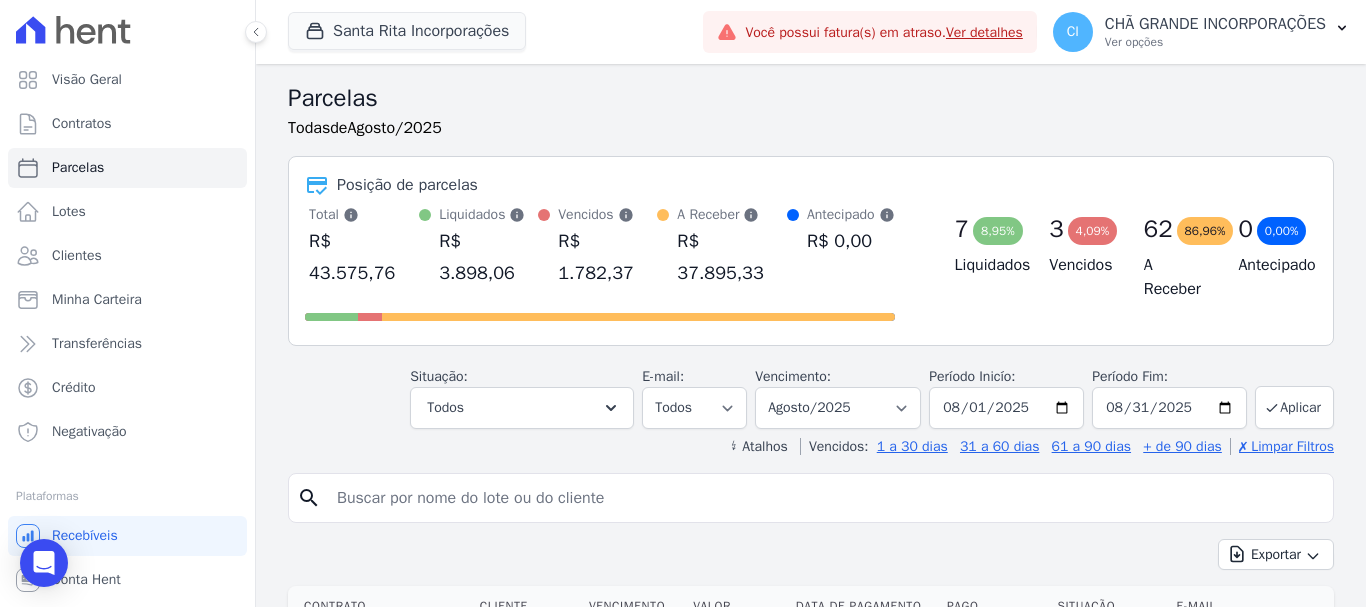 click at bounding box center [825, 498] 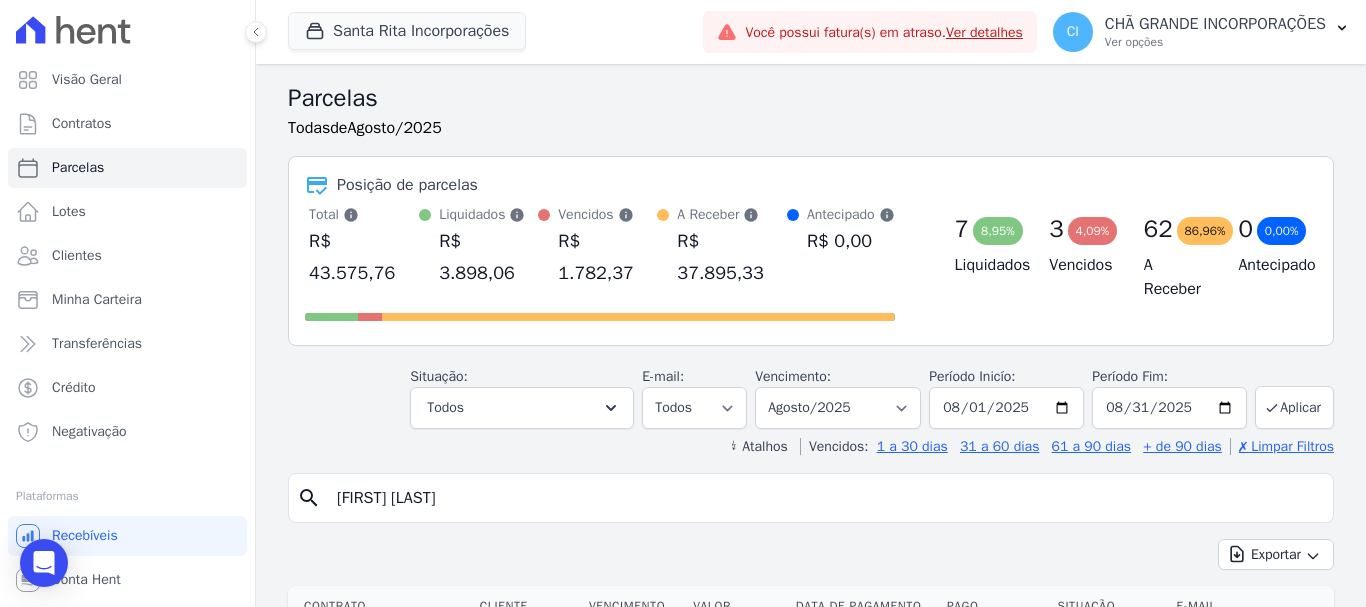 type on "[FIRST] [MIDDLE] [LAST]" 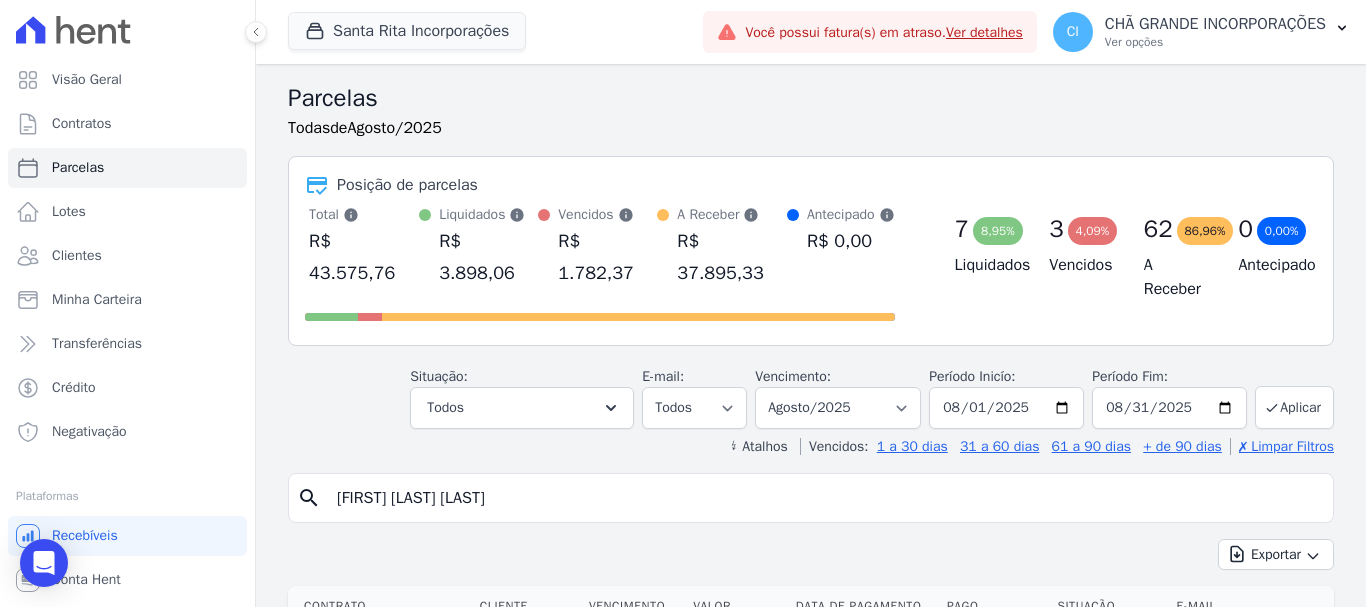 select 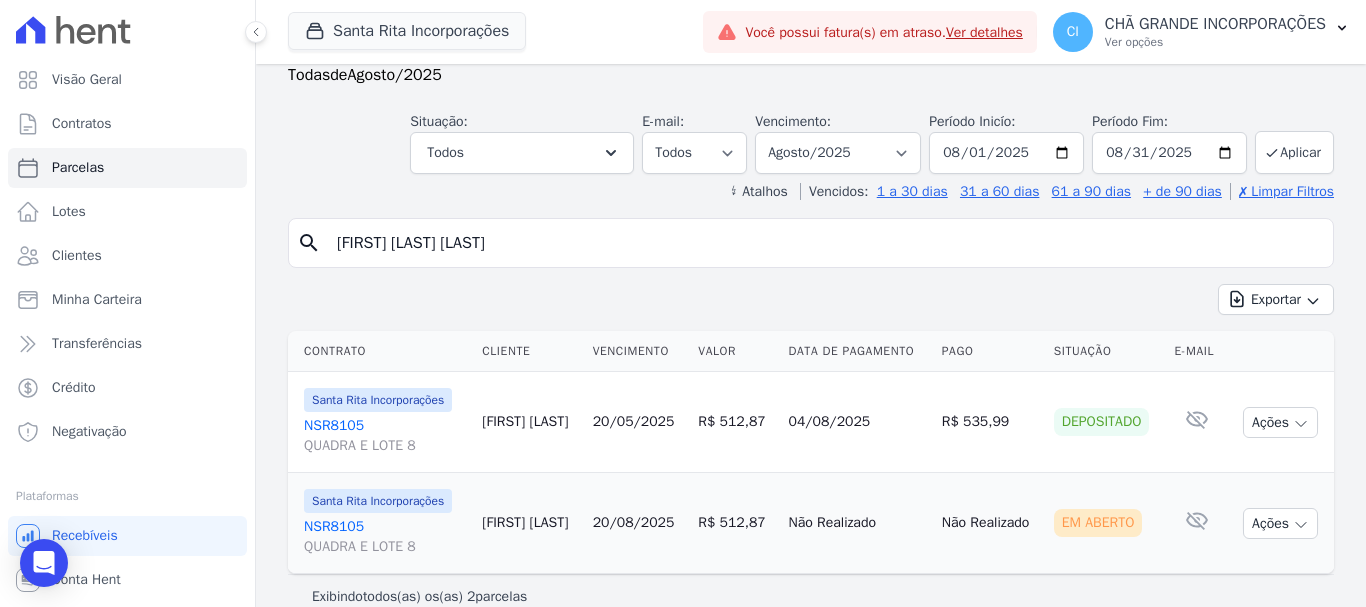 scroll, scrollTop: 81, scrollLeft: 0, axis: vertical 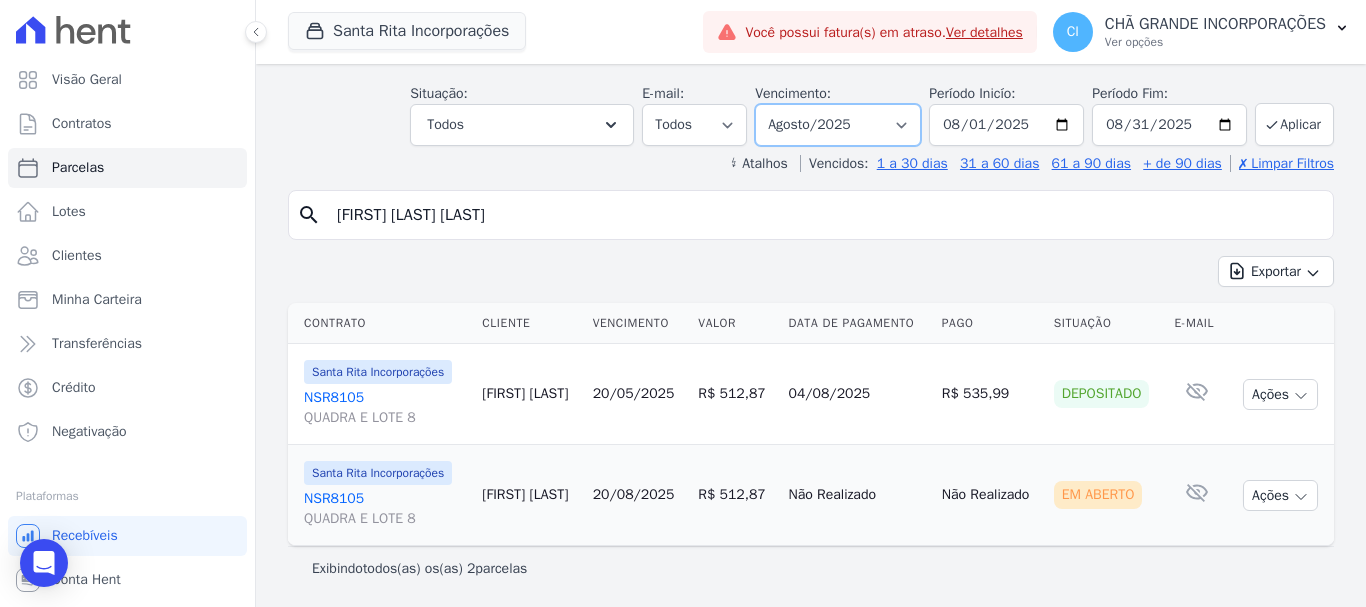 click on "Filtrar por período
────────
Todos os meses
Novembro/2020
Dezembro/2020
Janeiro/2021
Fevereiro/2021
Março/2021
Abril/2021
Maio/2021
Junho/2021
Julho/2021
Agosto/2021
Setembro/2021
Outubro/2021
Novembro/2021
Dezembro/2021
Janeiro/2022
Fevereiro/2022
Março/2022
Abril/2022
Maio/2022
Junho/2022
Julho/2022
Agosto/2022
Setembro/2022
Outubro/2022
Novembro/2022
Dezembro/2022
Janeiro/2023
Fevereiro/2023
Março/2023
Abril/2023
Maio/2023
Junho/2023
Julho/2023
Agosto/2023
Setembro/2023
Outubro/2023
Novembro/2023
Dezembro/2023
Janeiro/2024
Fevereiro/2024
Março/2024
Abril/2024
Maio/2024
Junho/2024
Julho/2024
Agosto/2024
Setembro/2024
Outubro/2024
Novembro/2024
Dezembro/2024
Janeiro/2025
Fevereiro/2025
Março/2025
Abril/2025
Maio/2025
Junho/2025
Julho/2025
Agosto/2025
Setembro/2025
Outubro/2025
Novembro/2025
Dezembro/2025
Janeiro/2026
Fevereiro/2026" at bounding box center (838, 125) 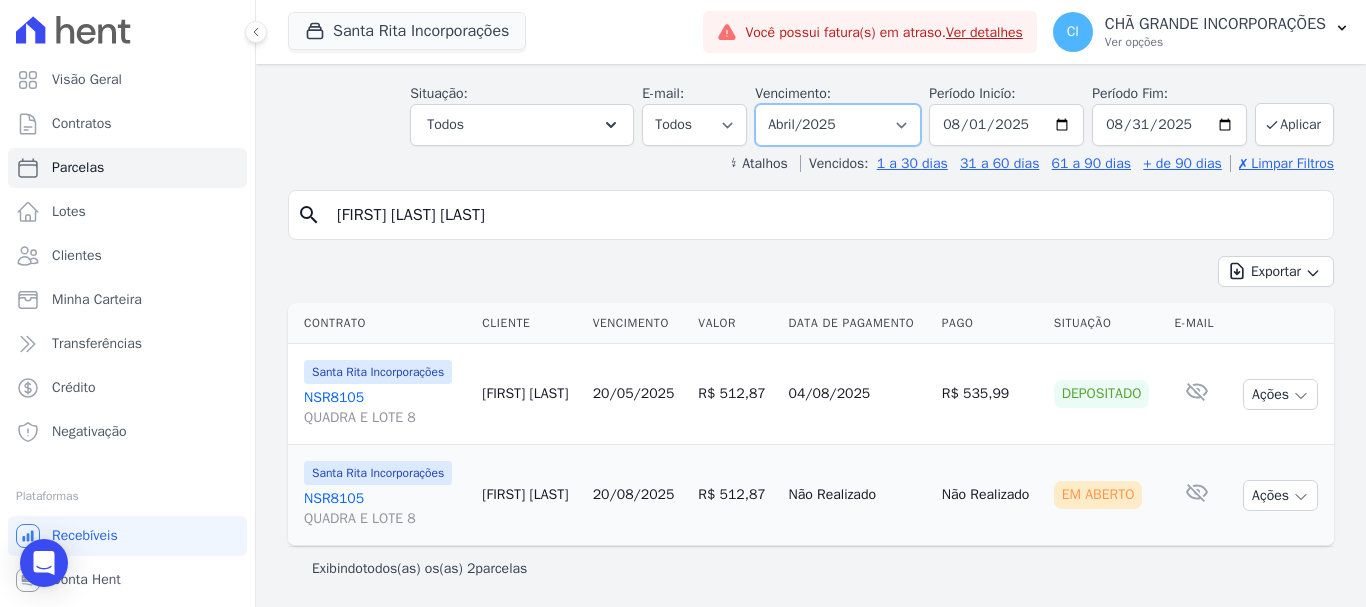 click on "Filtrar por período
────────
Todos os meses
Novembro/2020
Dezembro/2020
Janeiro/2021
Fevereiro/2021
Março/2021
Abril/2021
Maio/2021
Junho/2021
Julho/2021
Agosto/2021
Setembro/2021
Outubro/2021
Novembro/2021
Dezembro/2021
Janeiro/2022
Fevereiro/2022
Março/2022
Abril/2022
Maio/2022
Junho/2022
Julho/2022
Agosto/2022
Setembro/2022
Outubro/2022
Novembro/2022
Dezembro/2022
Janeiro/2023
Fevereiro/2023
Março/2023
Abril/2023
Maio/2023
Junho/2023
Julho/2023
Agosto/2023
Setembro/2023
Outubro/2023
Novembro/2023
Dezembro/2023
Janeiro/2024
Fevereiro/2024
Março/2024
Abril/2024
Maio/2024
Junho/2024
Julho/2024
Agosto/2024
Setembro/2024
Outubro/2024
Novembro/2024
Dezembro/2024
Janeiro/2025
Fevereiro/2025
Março/2025
Abril/2025
Maio/2025
Junho/2025
Julho/2025
Agosto/2025
Setembro/2025
Outubro/2025
Novembro/2025
Dezembro/2025
Janeiro/2026
Fevereiro/2026" at bounding box center (838, 125) 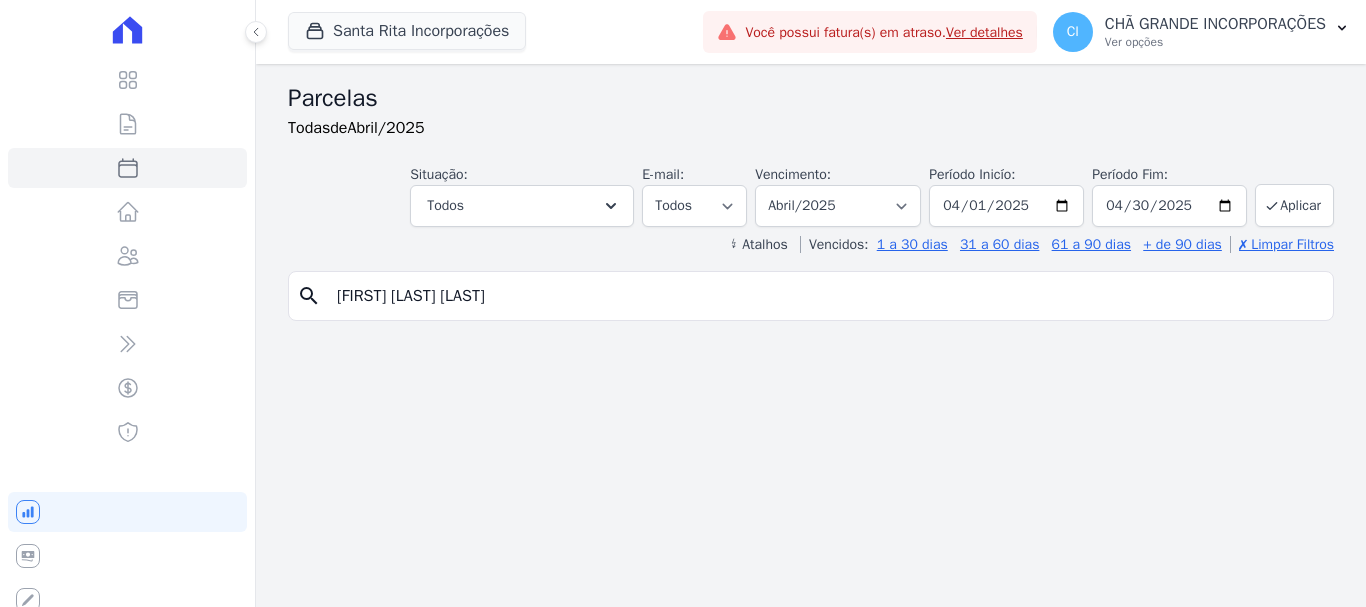 select 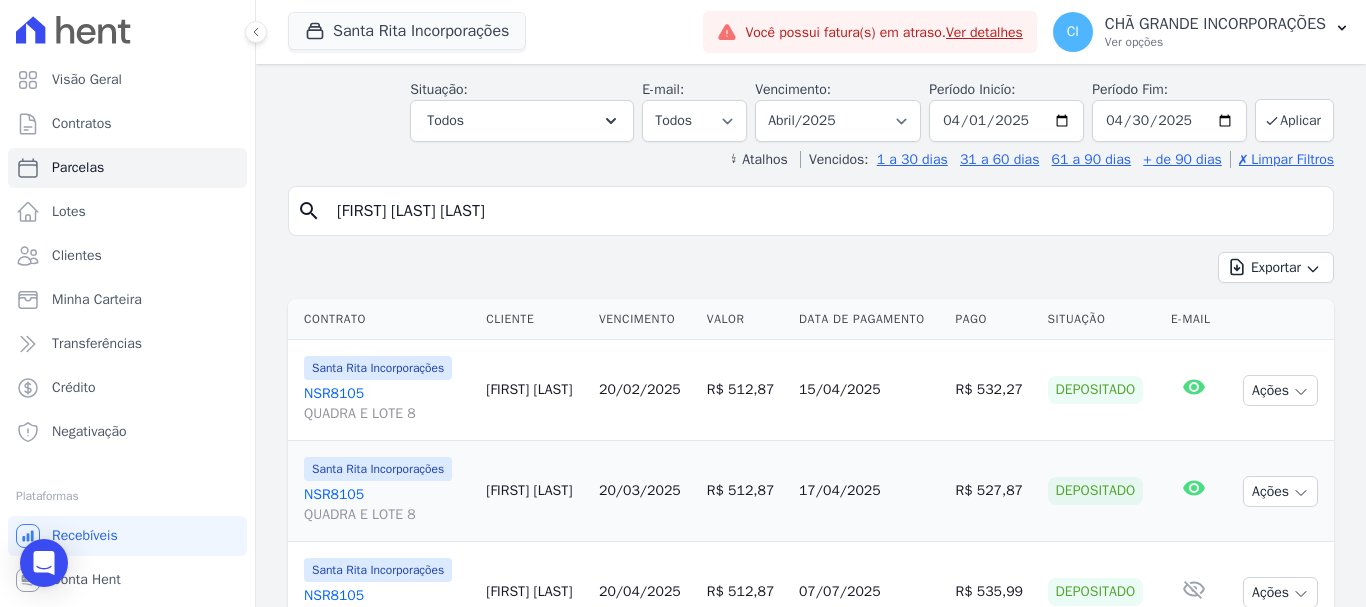 scroll, scrollTop: 182, scrollLeft: 0, axis: vertical 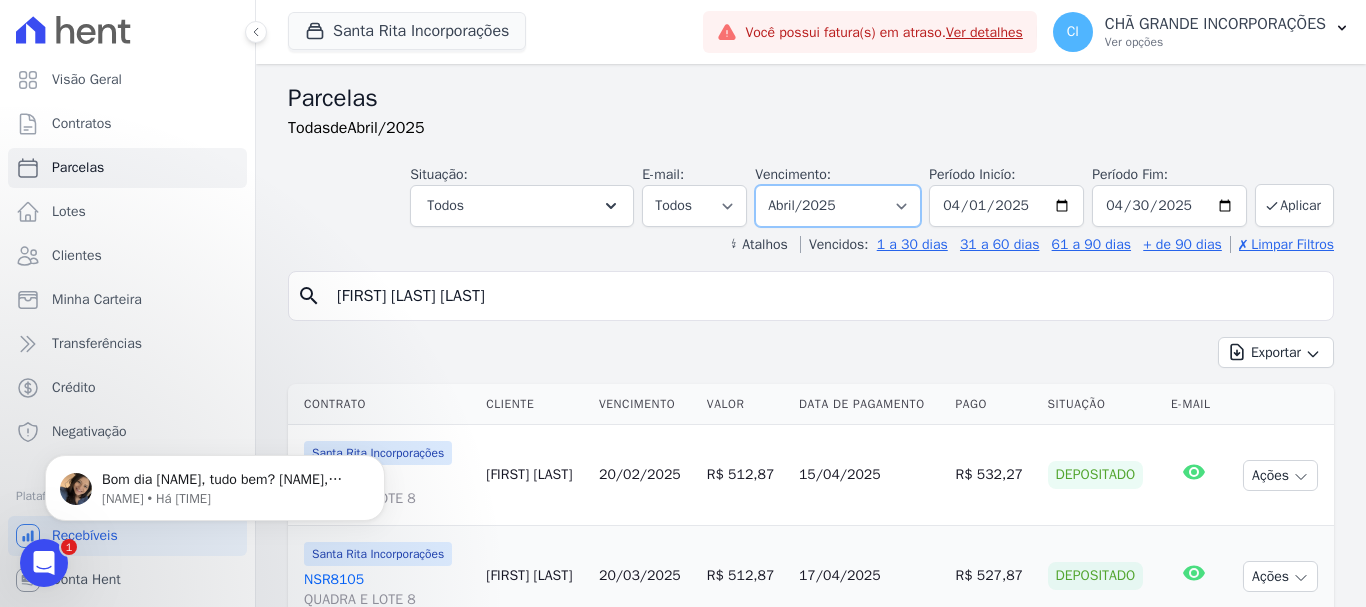 click on "Filtrar por período
────────
Todos os meses
Novembro/2020
Dezembro/2020
Janeiro/2021
Fevereiro/2021
Março/2021
Abril/2021
Maio/2021
Junho/2021
Julho/2021
Agosto/2021
Setembro/2021
Outubro/2021
Novembro/2021
Dezembro/2021
Janeiro/2022
Fevereiro/2022
Março/2022
Abril/2022
Maio/2022
Junho/2022
Julho/2022
Agosto/2022
Setembro/2022
Outubro/2022
Novembro/2022
Dezembro/2022
Janeiro/2023
Fevereiro/2023
Março/2023
Abril/2023
Maio/2023
Junho/2023
Julho/2023
Agosto/2023
Setembro/2023
Outubro/2023
Novembro/2023
Dezembro/2023
Janeiro/2024
Fevereiro/2024
Março/2024
Abril/2024
Maio/2024
Junho/2024
Julho/2024
Agosto/2024
Setembro/2024
Outubro/2024
Novembro/2024
Dezembro/2024
Janeiro/2025
Fevereiro/2025
Março/2025
Abril/2025
Maio/2025
Junho/2025
Julho/2025
Agosto/2025
Setembro/2025
Outubro/2025
Novembro/2025
Dezembro/2025
Janeiro/2026
Fevereiro/2026" at bounding box center [838, 206] 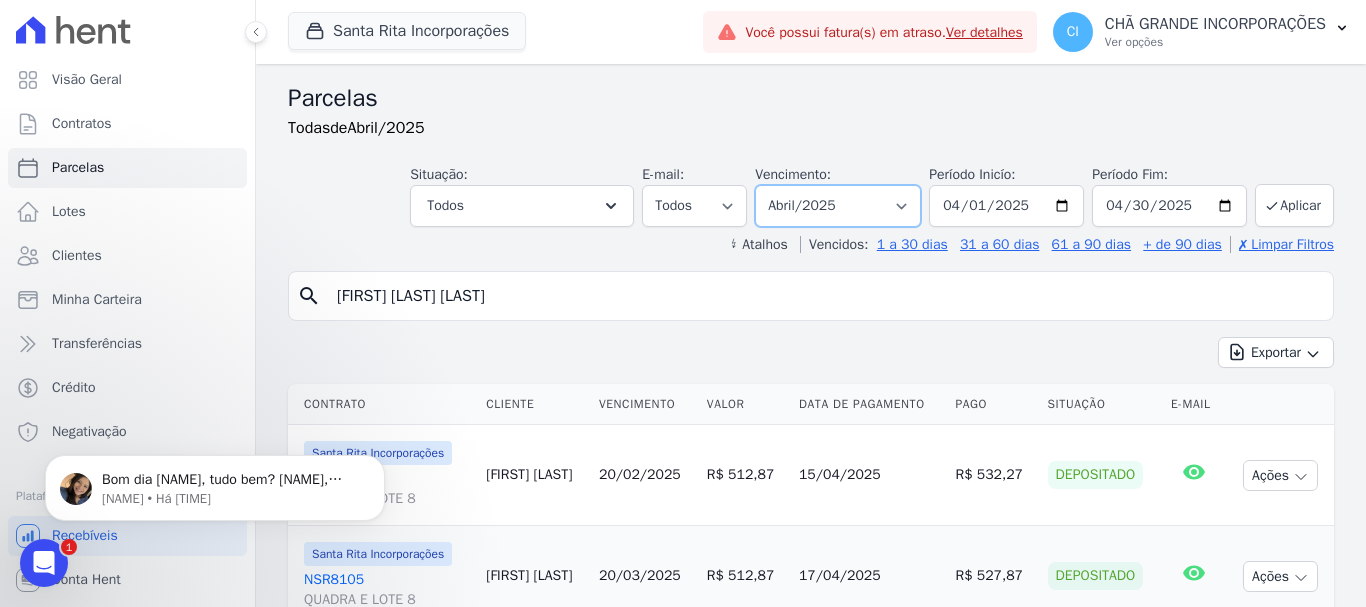 select on "05/2025" 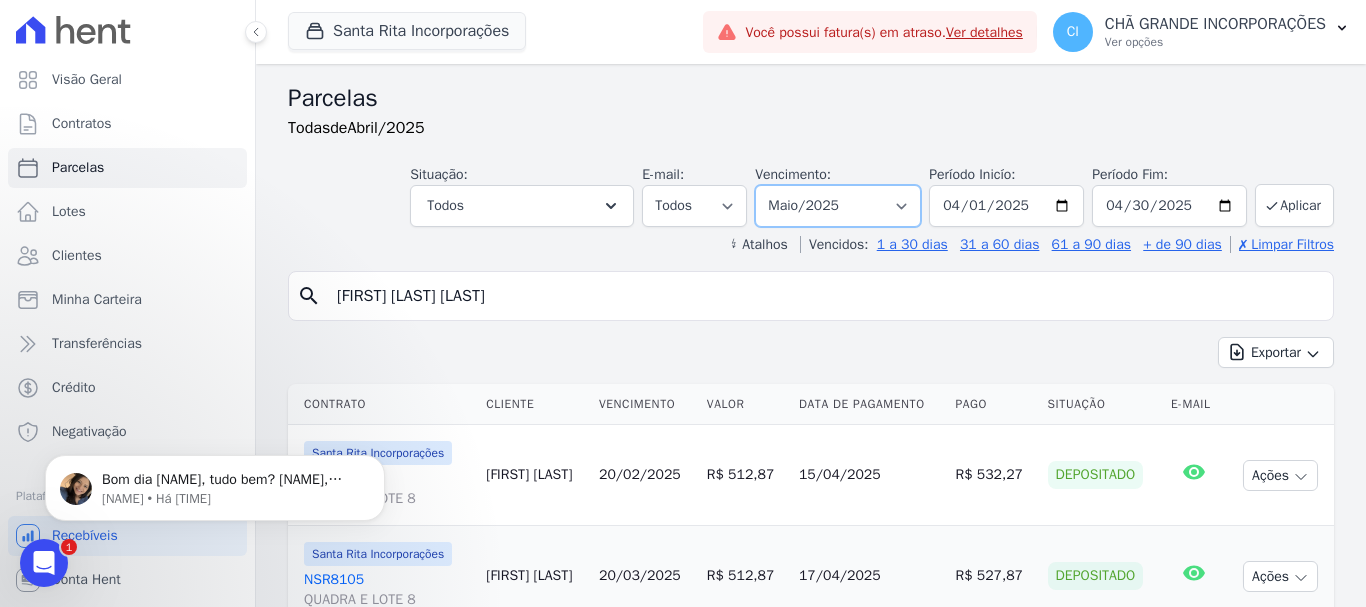click on "Filtrar por período
────────
Todos os meses
Novembro/2020
Dezembro/2020
Janeiro/2021
Fevereiro/2021
Março/2021
Abril/2021
Maio/2021
Junho/2021
Julho/2021
Agosto/2021
Setembro/2021
Outubro/2021
Novembro/2021
Dezembro/2021
Janeiro/2022
Fevereiro/2022
Março/2022
Abril/2022
Maio/2022
Junho/2022
Julho/2022
Agosto/2022
Setembro/2022
Outubro/2022
Novembro/2022
Dezembro/2022
Janeiro/2023
Fevereiro/2023
Março/2023
Abril/2023
Maio/2023
Junho/2023
Julho/2023
Agosto/2023
Setembro/2023
Outubro/2023
Novembro/2023
Dezembro/2023
Janeiro/2024
Fevereiro/2024
Março/2024
Abril/2024
Maio/2024
Junho/2024
Julho/2024
Agosto/2024
Setembro/2024
Outubro/2024
Novembro/2024
Dezembro/2024
Janeiro/2025
Fevereiro/2025
Março/2025
Abril/2025
Maio/2025
Junho/2025
Julho/2025
Agosto/2025
Setembro/2025
Outubro/2025
Novembro/2025
Dezembro/2025
Janeiro/2026
Fevereiro/2026" at bounding box center (838, 206) 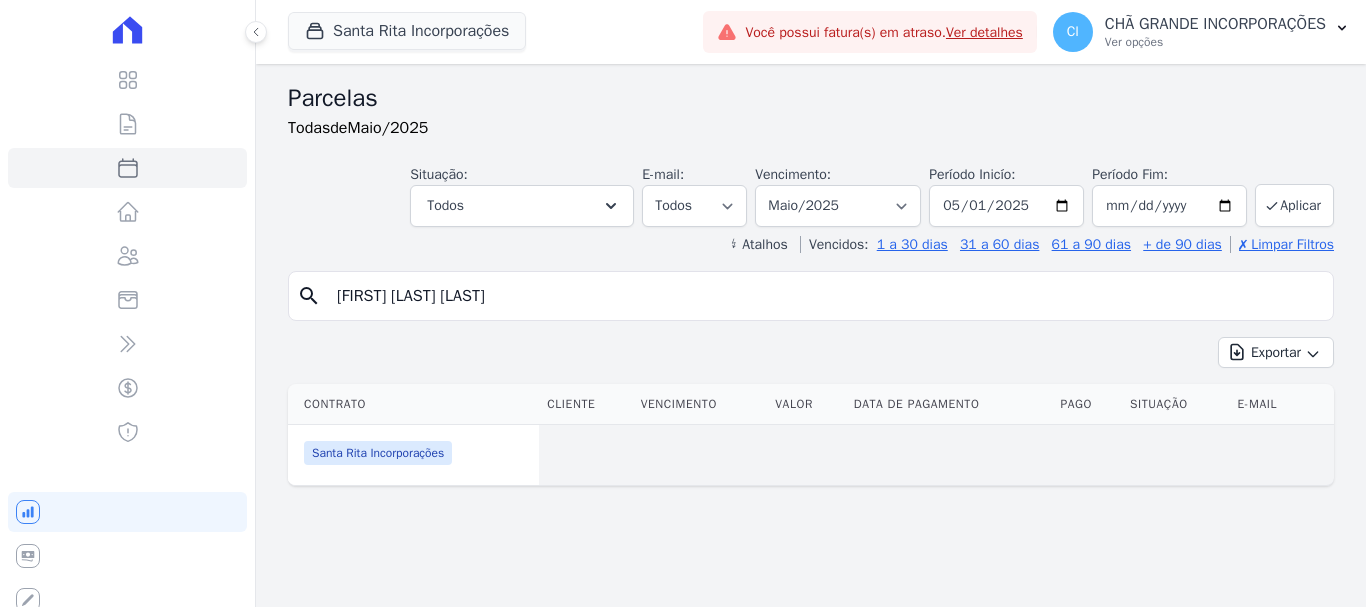 select 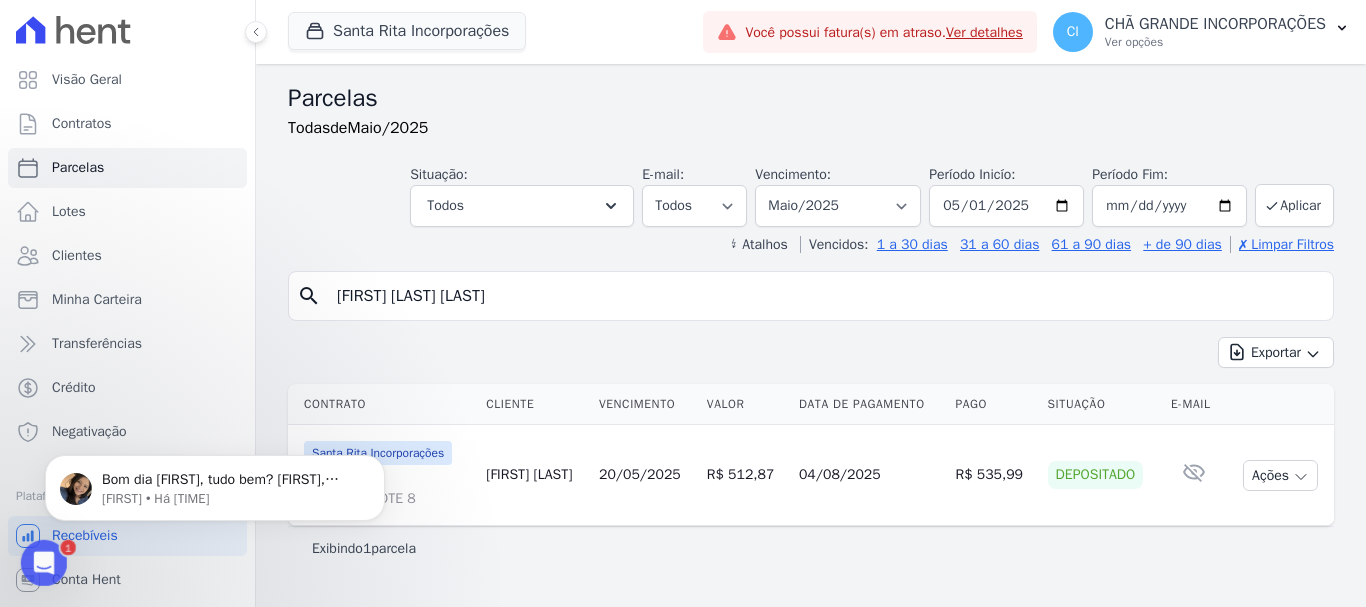 scroll, scrollTop: 0, scrollLeft: 0, axis: both 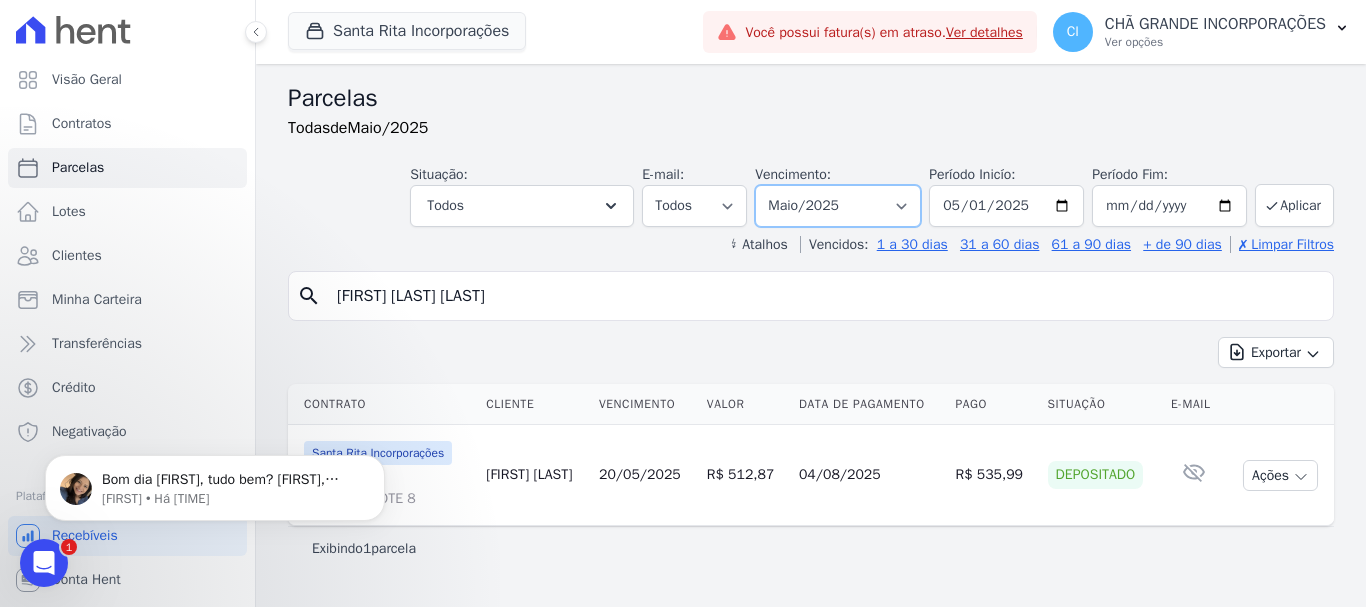 click on "Filtrar por período
────────
Todos os meses
Novembro/2020
Dezembro/2020
Janeiro/2021
Fevereiro/2021
Março/2021
Abril/2021
Maio/2021
Junho/2021
Julho/2021
Agosto/2021
Setembro/2021
Outubro/2021
Novembro/2021
Dezembro/2021
Janeiro/2022
Fevereiro/2022
Março/2022
Abril/2022
Maio/2022
Junho/2022
Julho/2022
Agosto/2022
Setembro/2022
Outubro/2022
Novembro/2022
Dezembro/2022
Janeiro/2023
Fevereiro/2023
Março/2023
Abril/2023
Maio/2023
Junho/2023
Julho/2023
Agosto/2023
Setembro/2023
Outubro/2023
Novembro/2023
Dezembro/2023
Janeiro/2024
Fevereiro/2024
Março/2024
Abril/2024
Maio/2024
Junho/2024
Julho/2024
Agosto/2024
Setembro/2024
Outubro/2024
Novembro/2024
Dezembro/2024
Janeiro/2025
Fevereiro/2025
Março/2025
Abril/2025
Maio/2025
Junho/2025
Julho/2025
Agosto/2025
Setembro/2025
Outubro/2025
Novembro/2025
Dezembro/2025
Janeiro/2026
Fevereiro/2026" at bounding box center (838, 206) 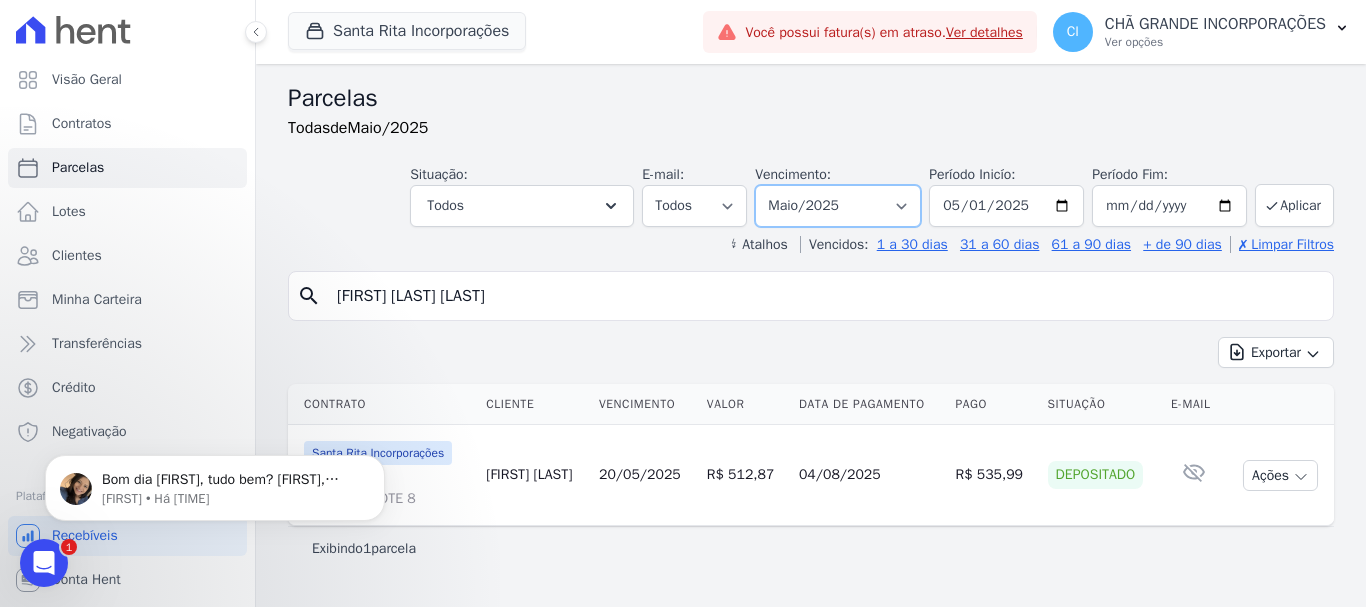 select on "06/2026" 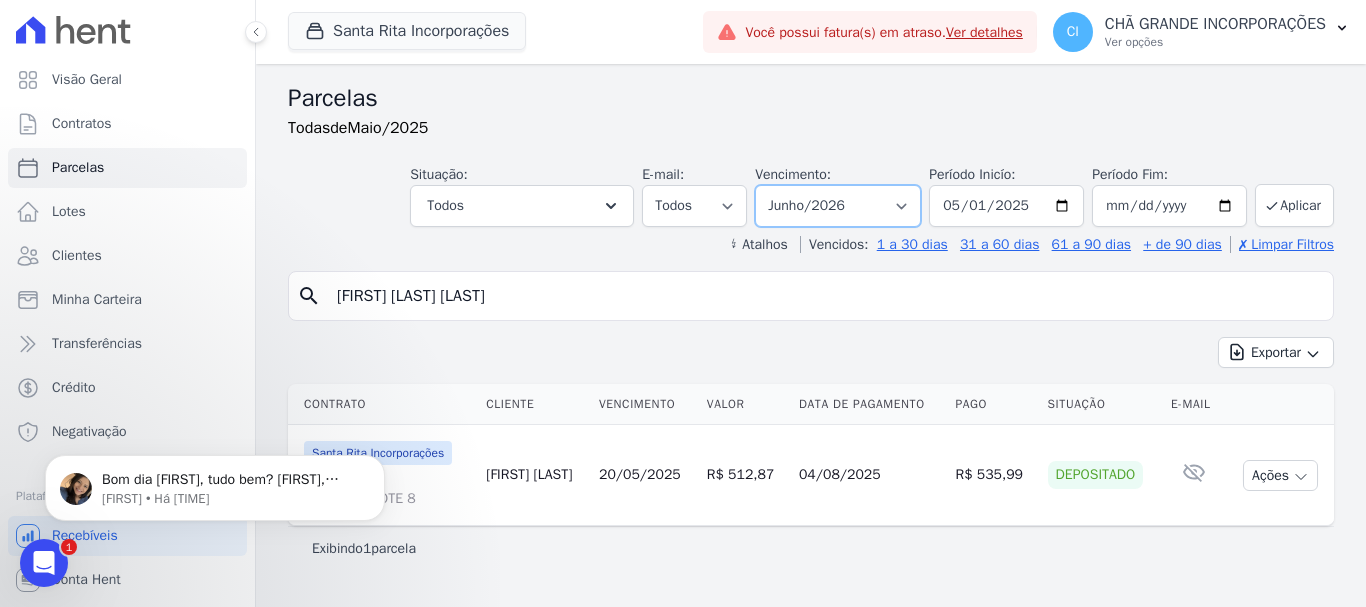 click on "Filtrar por período
────────
Todos os meses
Novembro/2020
Dezembro/2020
Janeiro/2021
Fevereiro/2021
Março/2021
Abril/2021
Maio/2021
Junho/2021
Julho/2021
Agosto/2021
Setembro/2021
Outubro/2021
Novembro/2021
Dezembro/2021
Janeiro/2022
Fevereiro/2022
Março/2022
Abril/2022
Maio/2022
Junho/2022
Julho/2022
Agosto/2022
Setembro/2022
Outubro/2022
Novembro/2022
Dezembro/2022
Janeiro/2023
Fevereiro/2023
Março/2023
Abril/2023
Maio/2023
Junho/2023
Julho/2023
Agosto/2023
Setembro/2023
Outubro/2023
Novembro/2023
Dezembro/2023
Janeiro/2024
Fevereiro/2024
Março/2024
Abril/2024
Maio/2024
Junho/2024
Julho/2024
Agosto/2024
Setembro/2024
Outubro/2024
Novembro/2024
Dezembro/2024
Janeiro/2025
Fevereiro/2025
Março/2025
Abril/2025
Maio/2025
Junho/2025
Julho/2025
Agosto/2025
Setembro/2025
Outubro/2025
Novembro/2025
Dezembro/2025
Janeiro/2026
Fevereiro/2026" at bounding box center [838, 206] 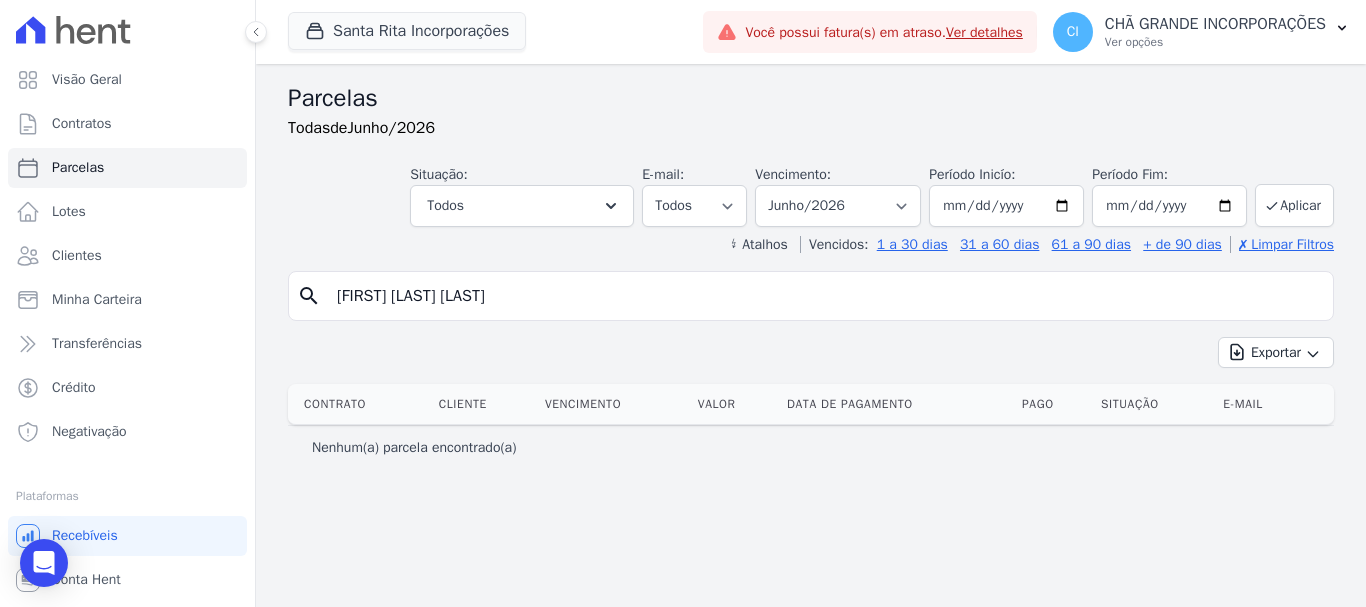 select 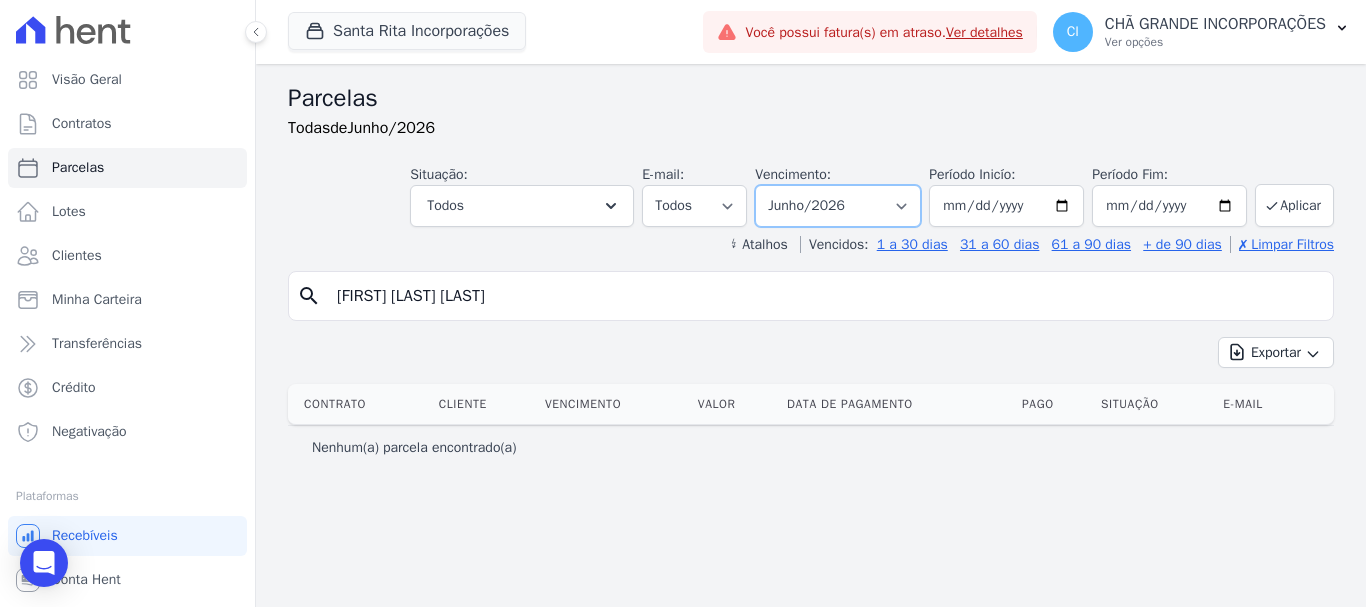 click on "Filtrar por período
────────
Todos os meses
Novembro/2020
Dezembro/2020
Janeiro/2021
Fevereiro/2021
Março/2021
Abril/2021
Maio/2021
Junho/2021
Julho/2021
Agosto/2021
Setembro/2021
Outubro/2021
Novembro/2021
Dezembro/2021
Janeiro/2022
Fevereiro/2022
Março/2022
Abril/2022
Maio/2022
Junho/2022
Julho/2022
Agosto/2022
Setembro/2022
Outubro/2022
Novembro/2022
Dezembro/2022
Janeiro/2023
Fevereiro/2023
Março/2023
Abril/2023
Maio/2023
Junho/2023
Julho/2023
Agosto/2023
Setembro/2023
Outubro/2023
Novembro/2023
Dezembro/2023
Janeiro/2024
Fevereiro/2024
Março/2024
Abril/2024
Maio/2024
Junho/2024
Julho/2024
Agosto/2024
Setembro/2024
Outubro/2024
Novembro/2024
Dezembro/2024
Janeiro/2025
Fevereiro/2025
Março/2025
Abril/2025
Maio/2025
Junho/2025
Julho/2025
Agosto/2025
Setembro/2025
Outubro/2025
Novembro/2025
Dezembro/2025
Janeiro/2026
Fevereiro/2026" at bounding box center (838, 206) 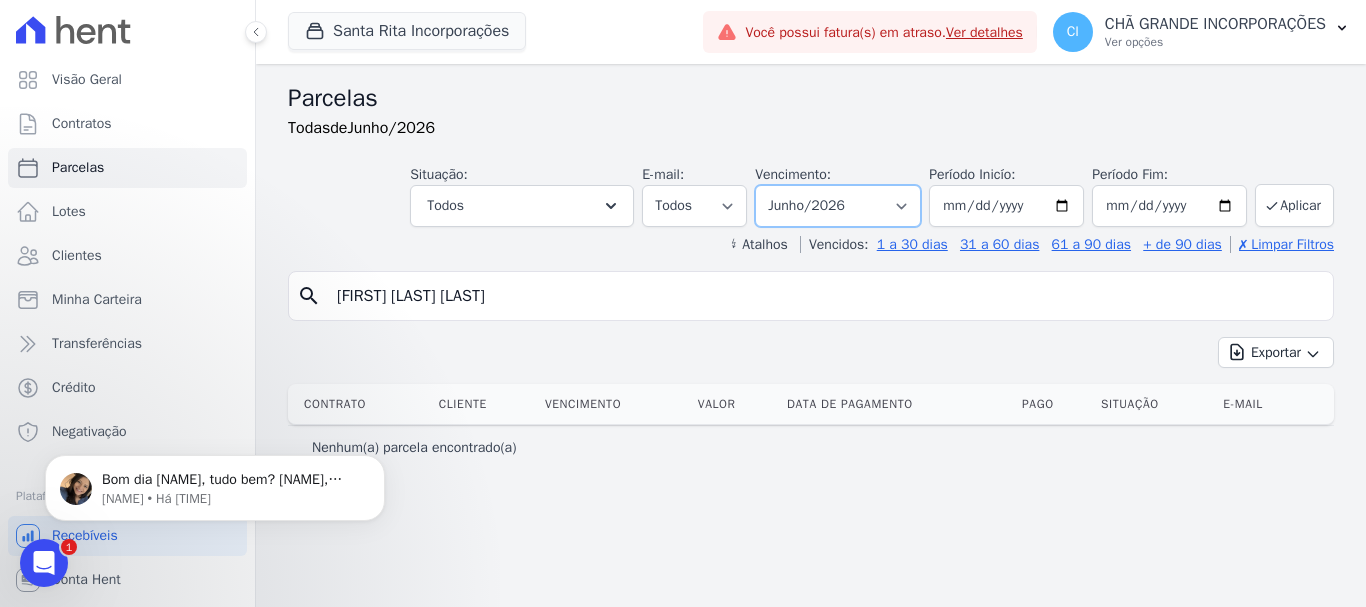 scroll, scrollTop: 0, scrollLeft: 0, axis: both 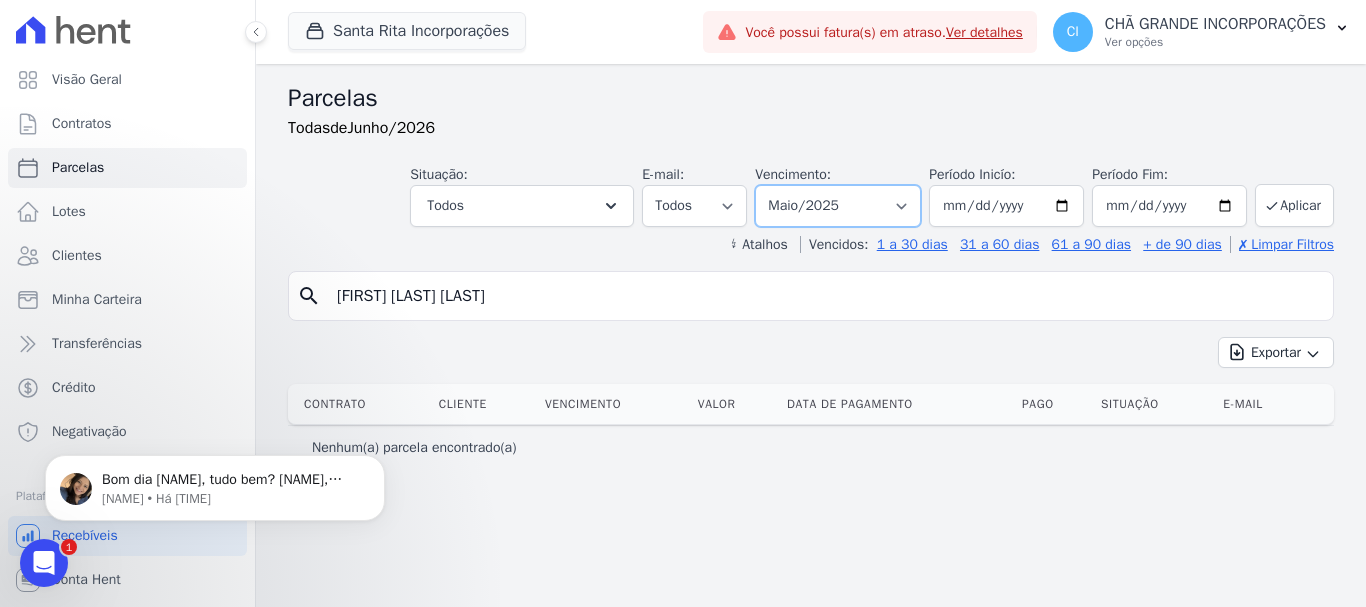 click on "Filtrar por período
────────
Todos os meses
Novembro/2020
Dezembro/2020
Janeiro/2021
Fevereiro/2021
Março/2021
Abril/2021
Maio/2021
Junho/2021
Julho/2021
Agosto/2021
Setembro/2021
Outubro/2021
Novembro/2021
Dezembro/2021
Janeiro/2022
Fevereiro/2022
Março/2022
Abril/2022
Maio/2022
Junho/2022
Julho/2022
Agosto/2022
Setembro/2022
Outubro/2022
Novembro/2022
Dezembro/2022
Janeiro/2023
Fevereiro/2023
Março/2023
Abril/2023
Maio/2023
Junho/2023
Julho/2023
Agosto/2023
Setembro/2023
Outubro/2023
Novembro/2023
Dezembro/2023
Janeiro/2024
Fevereiro/2024
Março/2024
Abril/2024
Maio/2024
Junho/2024
Julho/2024
Agosto/2024
Setembro/2024
Outubro/2024
Novembro/2024
Dezembro/2024
Janeiro/2025
Fevereiro/2025
Março/2025
Abril/2025
Maio/2025
Junho/2025
Julho/2025
Agosto/2025
Setembro/2025
Outubro/2025
Novembro/2025
Dezembro/2025
Janeiro/2026
Fevereiro/2026" at bounding box center [838, 206] 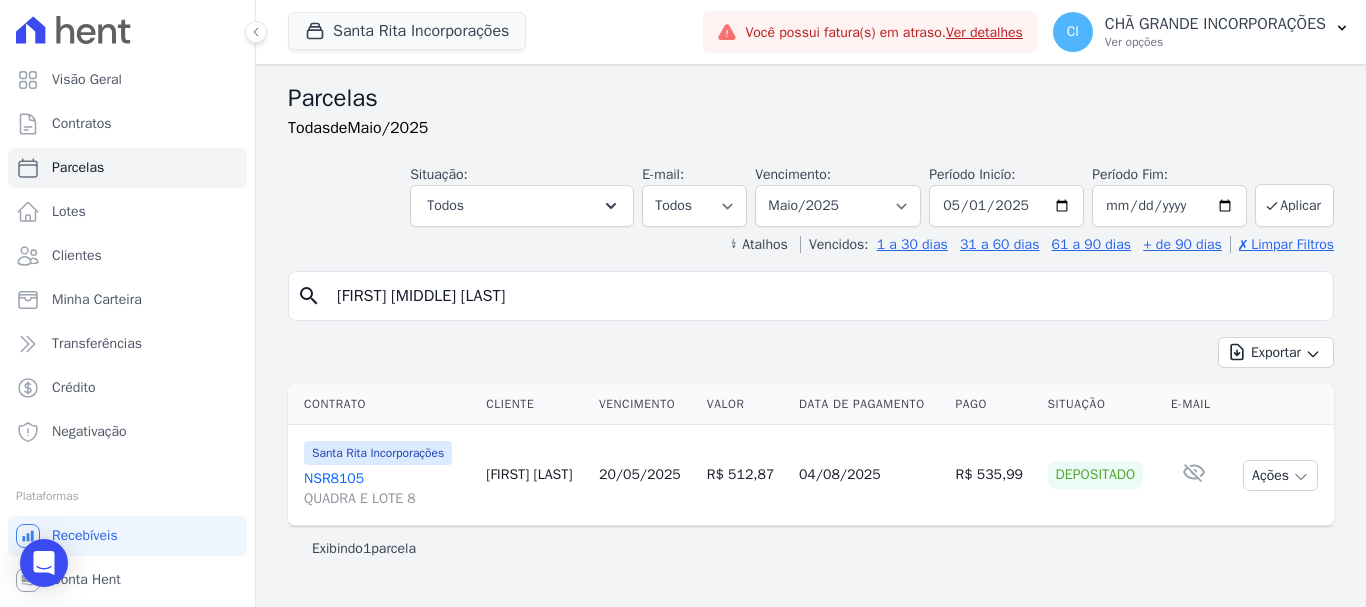 select 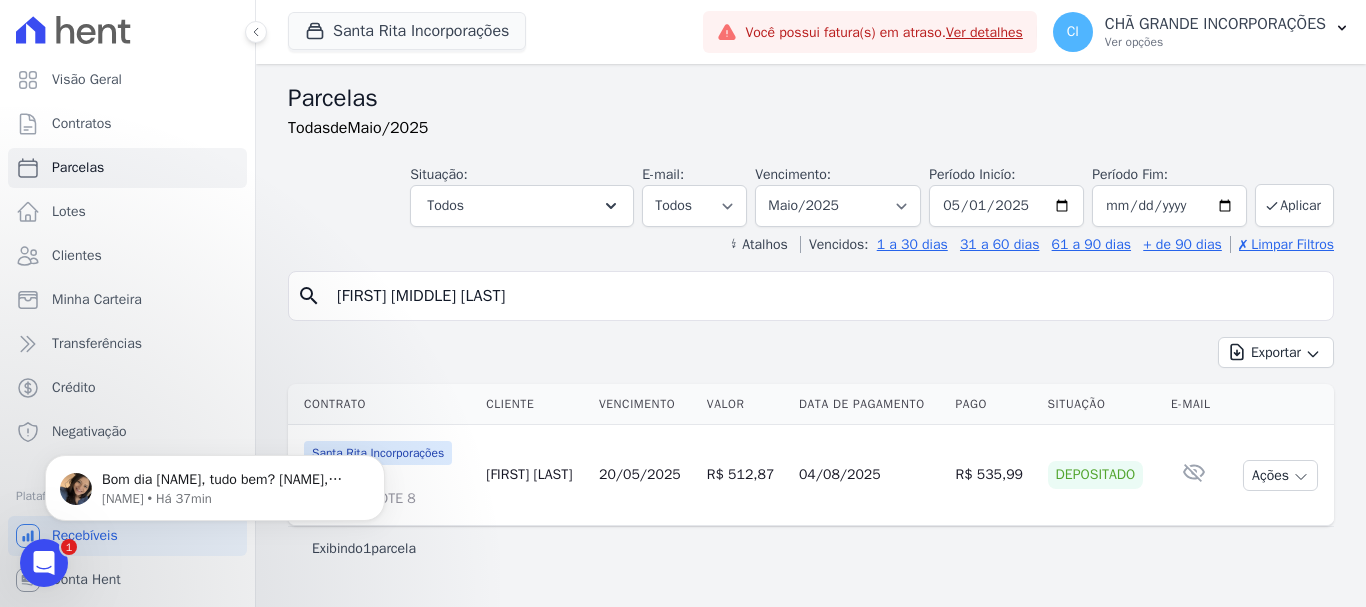 scroll, scrollTop: 0, scrollLeft: 0, axis: both 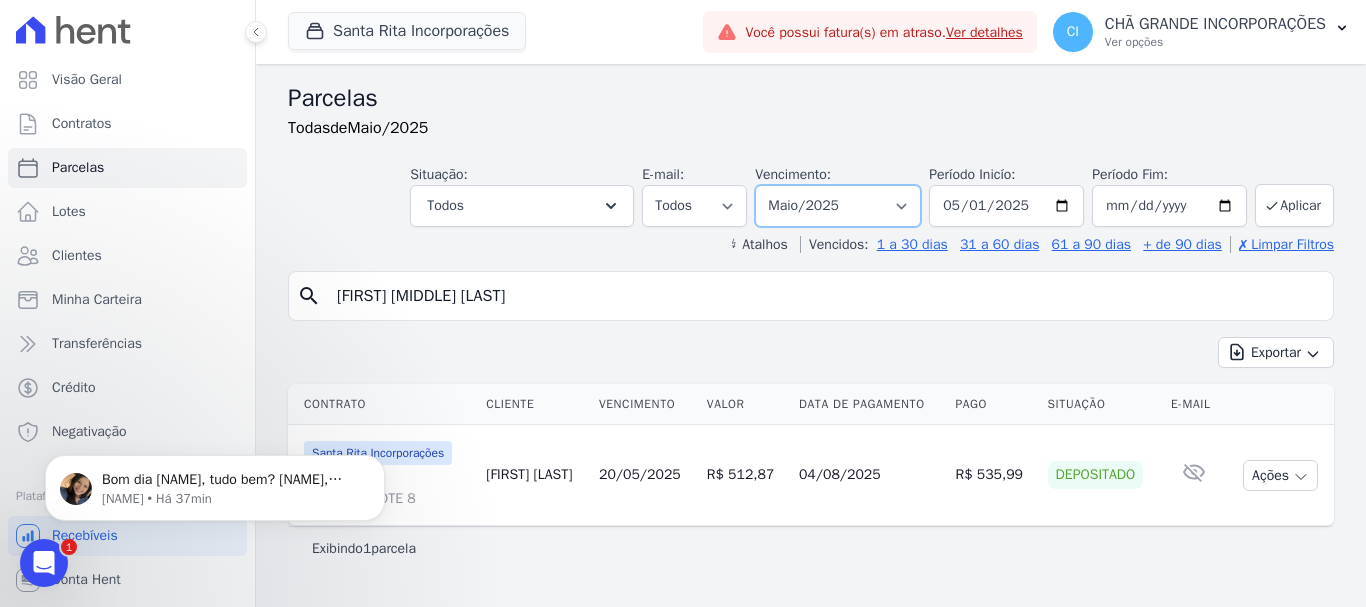 click on "Filtrar por período
────────
Todos os meses
Novembro/2020
Dezembro/2020
Janeiro/2021
Fevereiro/2021
Março/2021
Abril/2021
Maio/2021
Junho/2021
Julho/2021
Agosto/2021
Setembro/2021
Outubro/2021
Novembro/2021
Dezembro/2021
Janeiro/2022
Fevereiro/2022
Março/2022
Abril/2022
Maio/2022
Junho/2022
Julho/2022
Agosto/2022
Setembro/2022
Outubro/2022
Novembro/2022
Dezembro/2022
Janeiro/2023
Fevereiro/2023
Março/2023
Abril/2023
Maio/2023
Junho/2023
Julho/2023
Agosto/2023
Setembro/2023
Outubro/2023
Novembro/2023
Dezembro/2023
Janeiro/2024
Fevereiro/2024
Março/2024
Abril/2024
Maio/2024
Junho/2024
Julho/2024
Agosto/2024
Setembro/2024
Outubro/2024
Novembro/2024
Dezembro/2024
Janeiro/2025
Fevereiro/2025
Março/2025
Abril/2025
Maio/2025
Junho/2025
Julho/2025
Agosto/2025
Setembro/2025
Outubro/2025
Novembro/2025
Dezembro/2025
Janeiro/2026
Fevereiro/2026" at bounding box center (838, 206) 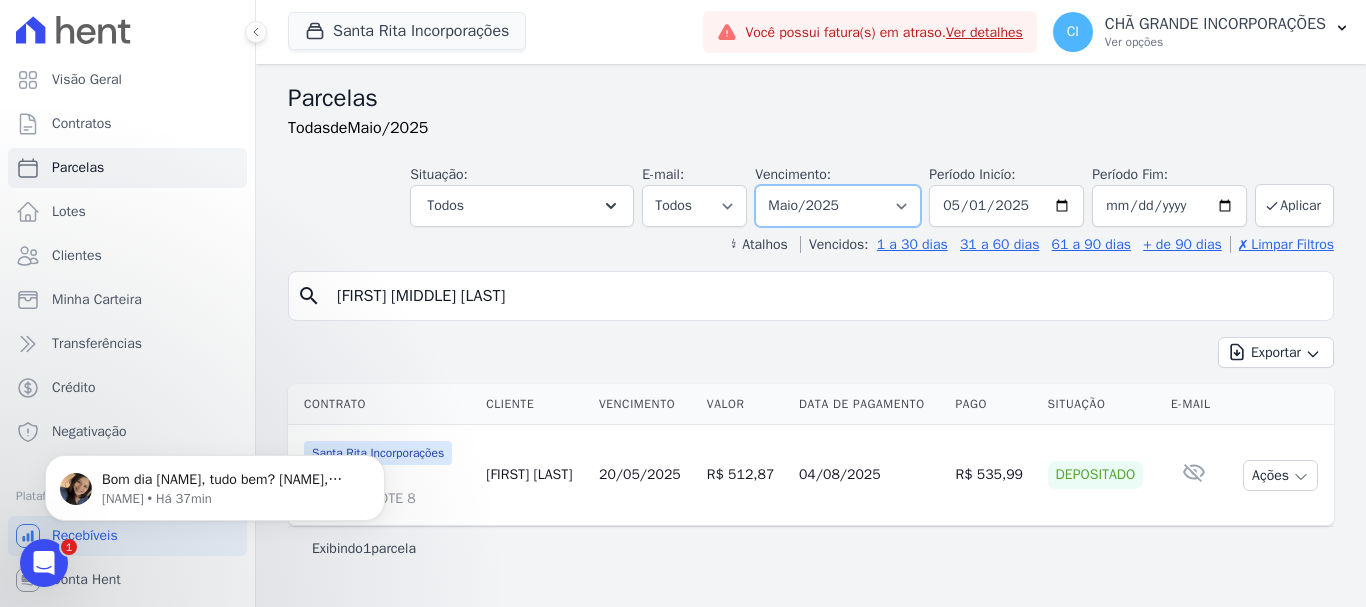 click on "Filtrar por período
────────
Todos os meses
Novembro/2020
Dezembro/2020
Janeiro/2021
Fevereiro/2021
Março/2021
Abril/2021
Maio/2021
Junho/2021
Julho/2021
Agosto/2021
Setembro/2021
Outubro/2021
Novembro/2021
Dezembro/2021
Janeiro/2022
Fevereiro/2022
Março/2022
Abril/2022
Maio/2022
Junho/2022
Julho/2022
Agosto/2022
Setembro/2022
Outubro/2022
Novembro/2022
Dezembro/2022
Janeiro/2023
Fevereiro/2023
Março/2023
Abril/2023
Maio/2023
Junho/2023
Julho/2023
Agosto/2023
Setembro/2023
Outubro/2023
Novembro/2023
Dezembro/2023
Janeiro/2024
Fevereiro/2024
Março/2024
Abril/2024
Maio/2024
Junho/2024
Julho/2024
Agosto/2024
Setembro/2024
Outubro/2024
Novembro/2024
Dezembro/2024
Janeiro/2025
Fevereiro/2025
Março/2025
Abril/2025
Maio/2025
Junho/2025
Julho/2025
Agosto/2025
Setembro/2025
Outubro/2025
Novembro/2025
Dezembro/2025
Janeiro/2026
Fevereiro/2026" at bounding box center (838, 206) 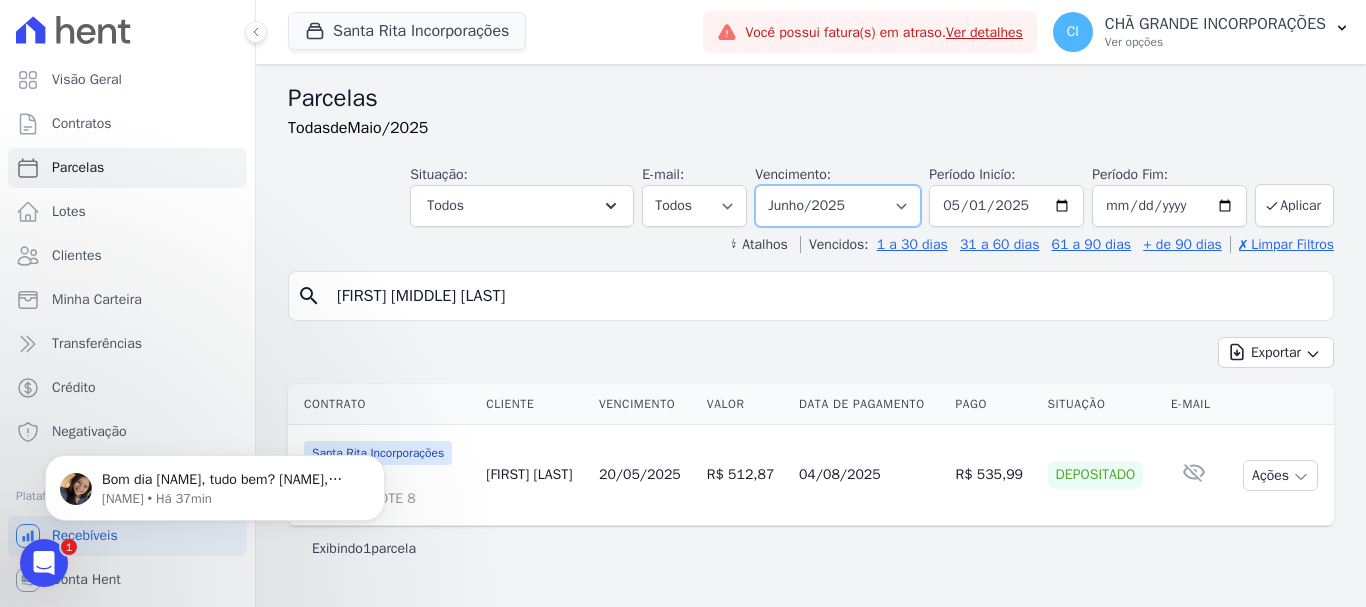 click on "Filtrar por período
────────
Todos os meses
Novembro/2020
Dezembro/2020
Janeiro/2021
Fevereiro/2021
Março/2021
Abril/2021
Maio/2021
Junho/2021
Julho/2021
Agosto/2021
Setembro/2021
Outubro/2021
Novembro/2021
Dezembro/2021
Janeiro/2022
Fevereiro/2022
Março/2022
Abril/2022
Maio/2022
Junho/2022
Julho/2022
Agosto/2022
Setembro/2022
Outubro/2022
Novembro/2022
Dezembro/2022
Janeiro/2023
Fevereiro/2023
Março/2023
Abril/2023
Maio/2023
Junho/2023
Julho/2023
Agosto/2023
Setembro/2023
Outubro/2023
Novembro/2023
Dezembro/2023
Janeiro/2024
Fevereiro/2024
Março/2024
Abril/2024
Maio/2024
Junho/2024
Julho/2024
Agosto/2024
Setembro/2024
Outubro/2024
Novembro/2024
Dezembro/2024
Janeiro/2025
Fevereiro/2025
Março/2025
Abril/2025
Maio/2025
Junho/2025
Julho/2025
Agosto/2025
Setembro/2025
Outubro/2025
Novembro/2025
Dezembro/2025
Janeiro/2026
Fevereiro/2026" at bounding box center [838, 206] 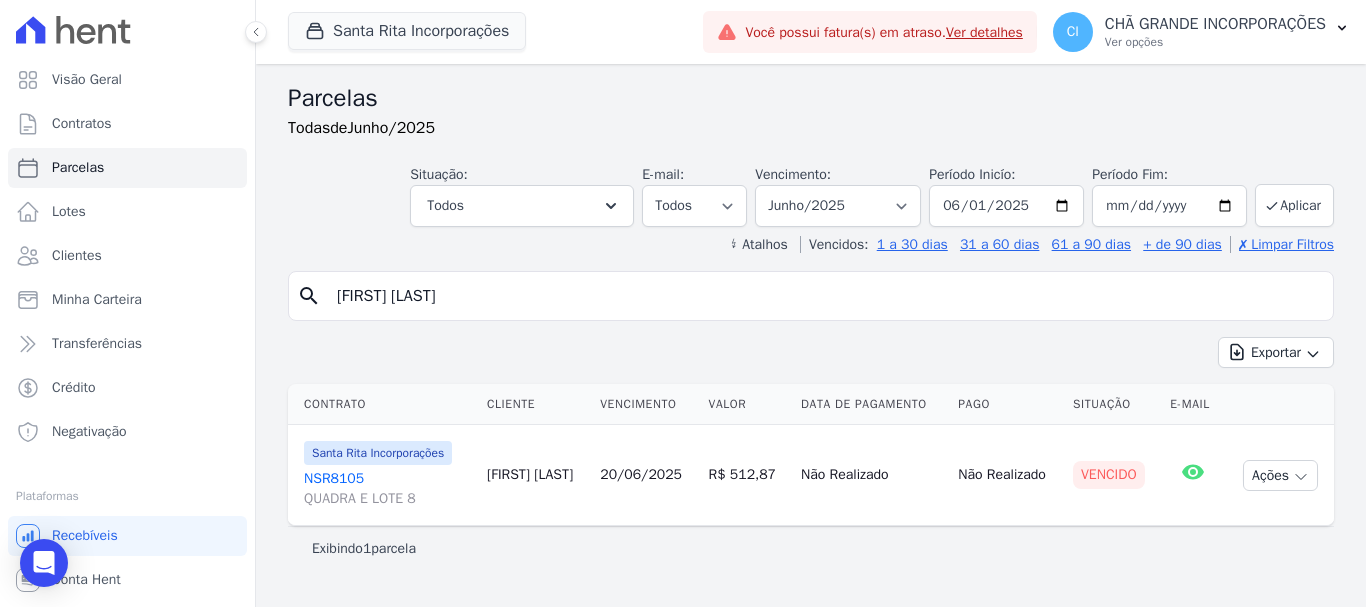 select 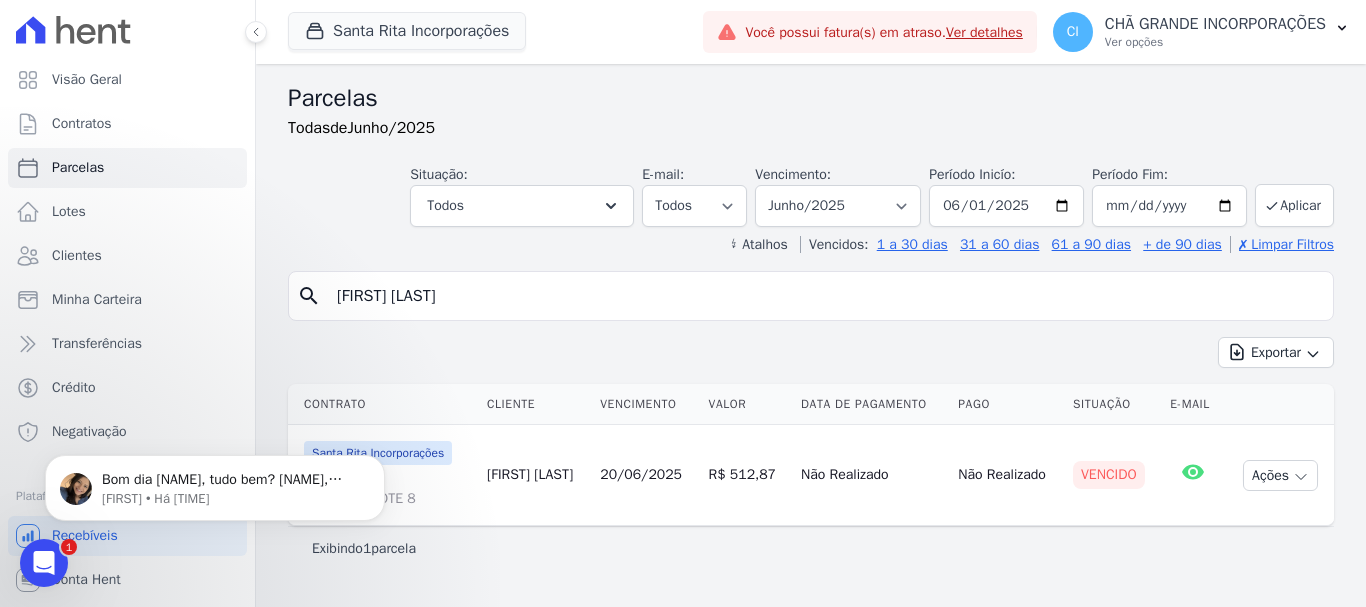 scroll, scrollTop: 0, scrollLeft: 0, axis: both 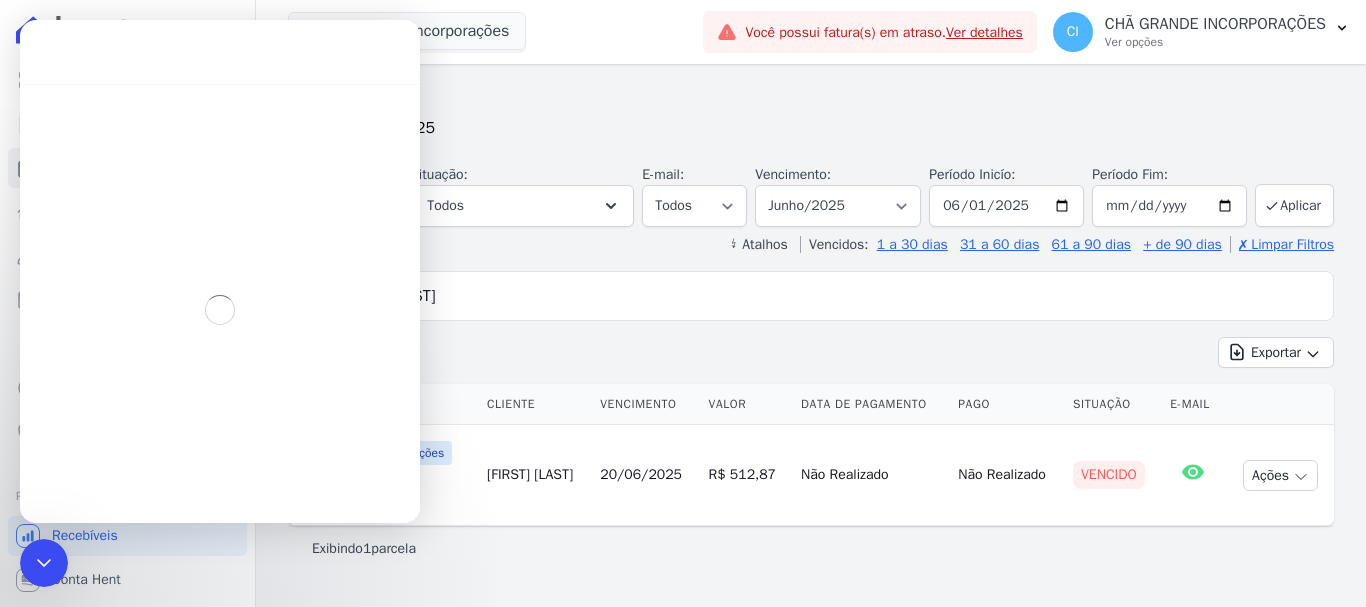 click on "Cliente" at bounding box center [535, 404] 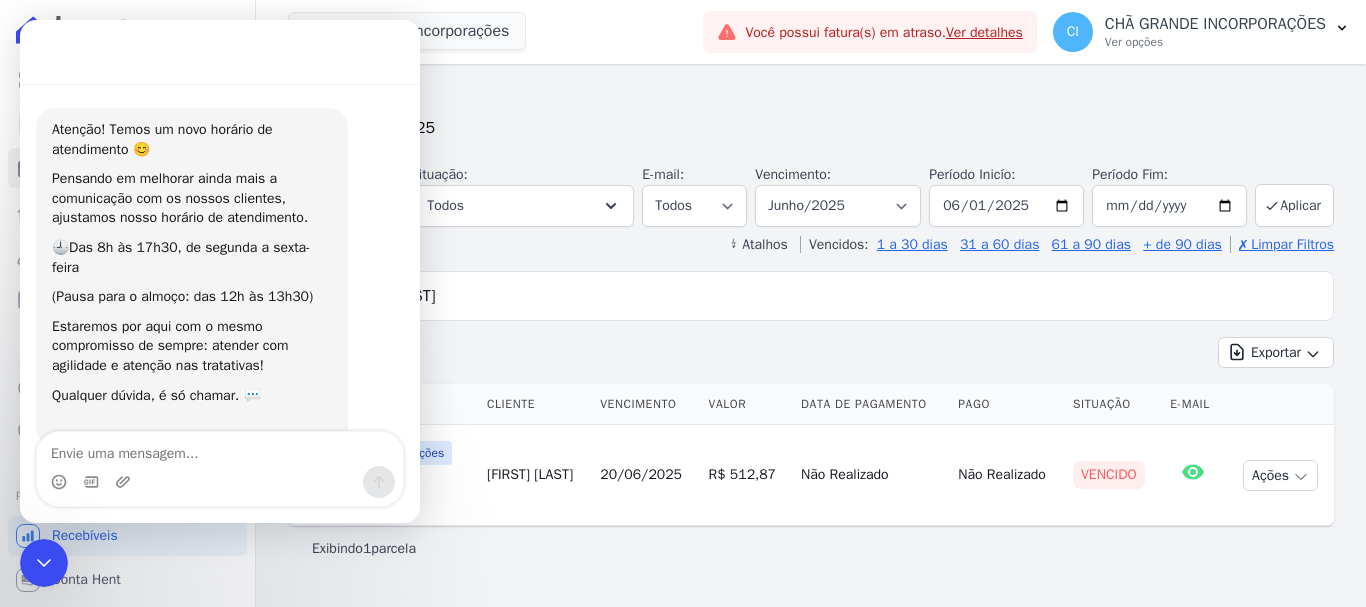 scroll, scrollTop: 3, scrollLeft: 0, axis: vertical 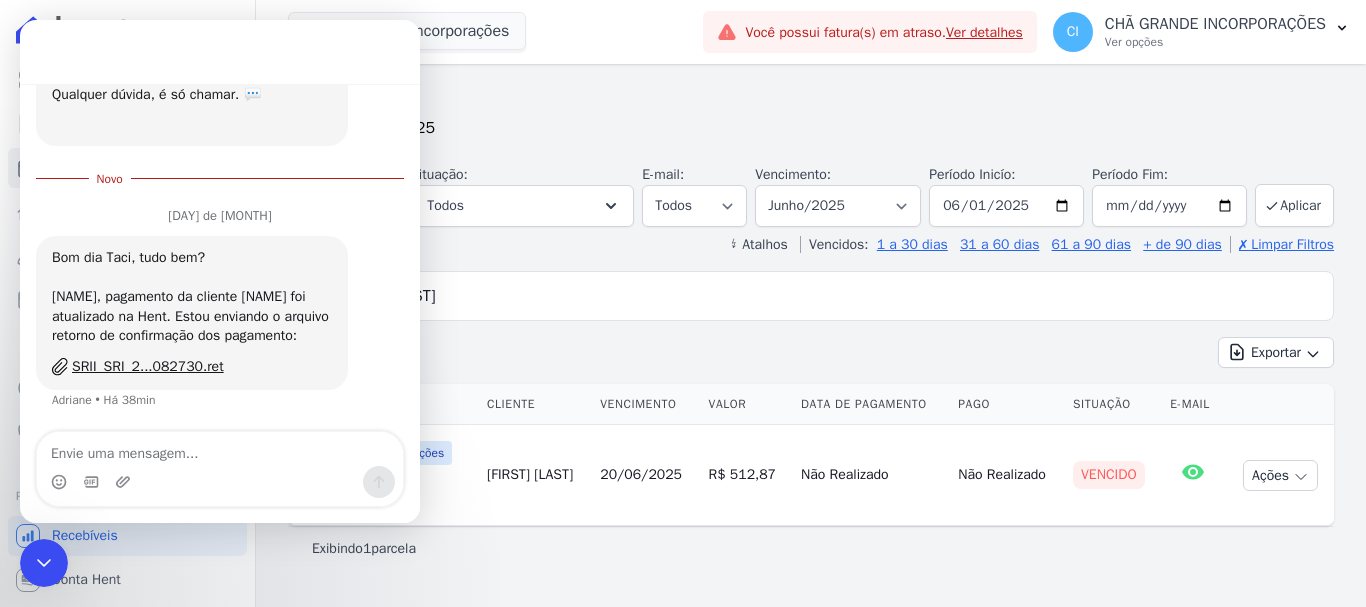 click on "Exportar
Exportar PDF
Exportar CSV" at bounding box center (811, 360) 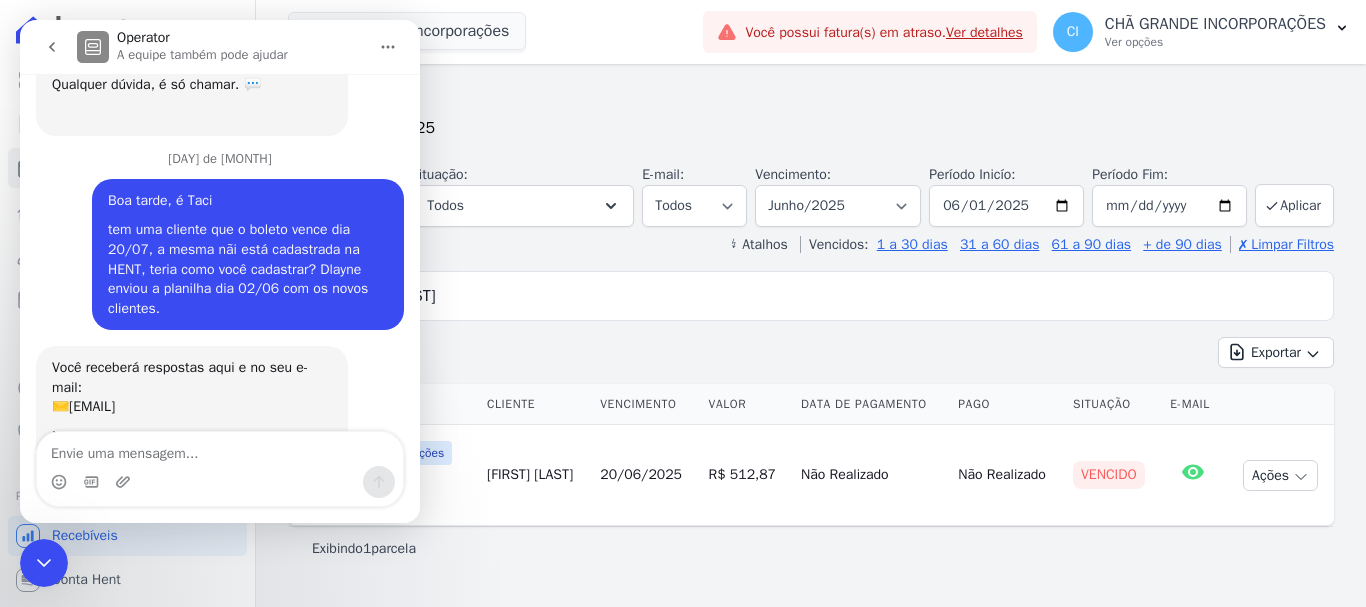 scroll, scrollTop: 301, scrollLeft: 0, axis: vertical 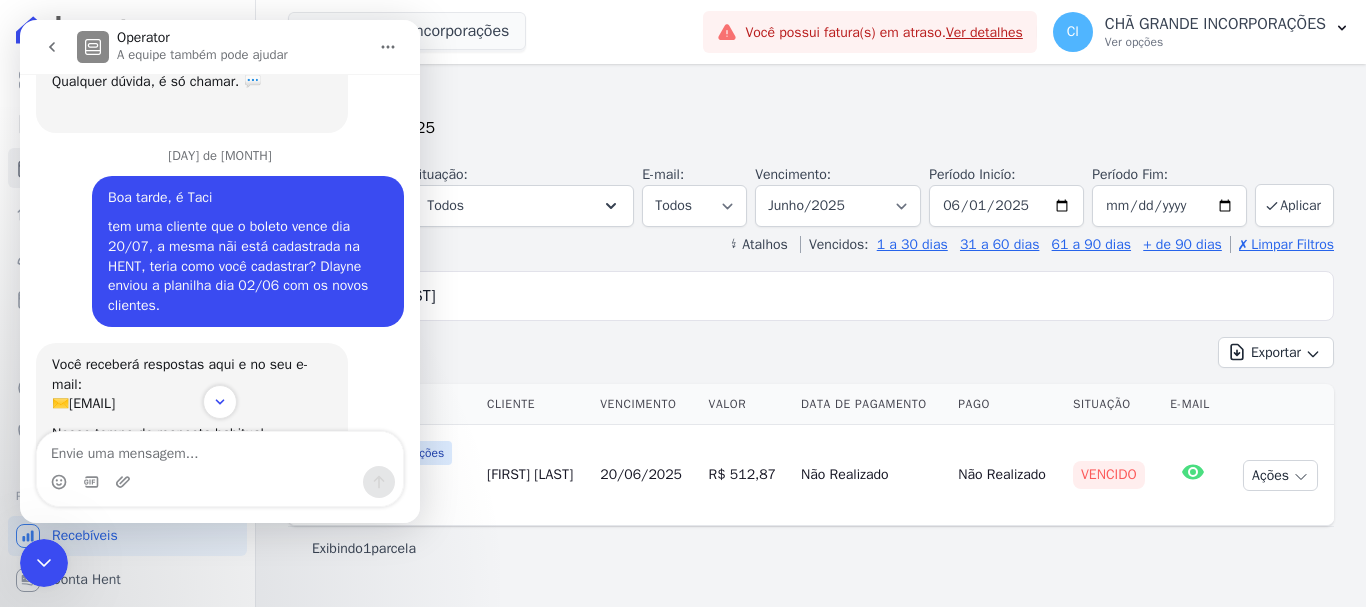 drag, startPoint x: 461, startPoint y: 410, endPoint x: 420, endPoint y: 450, distance: 57.280014 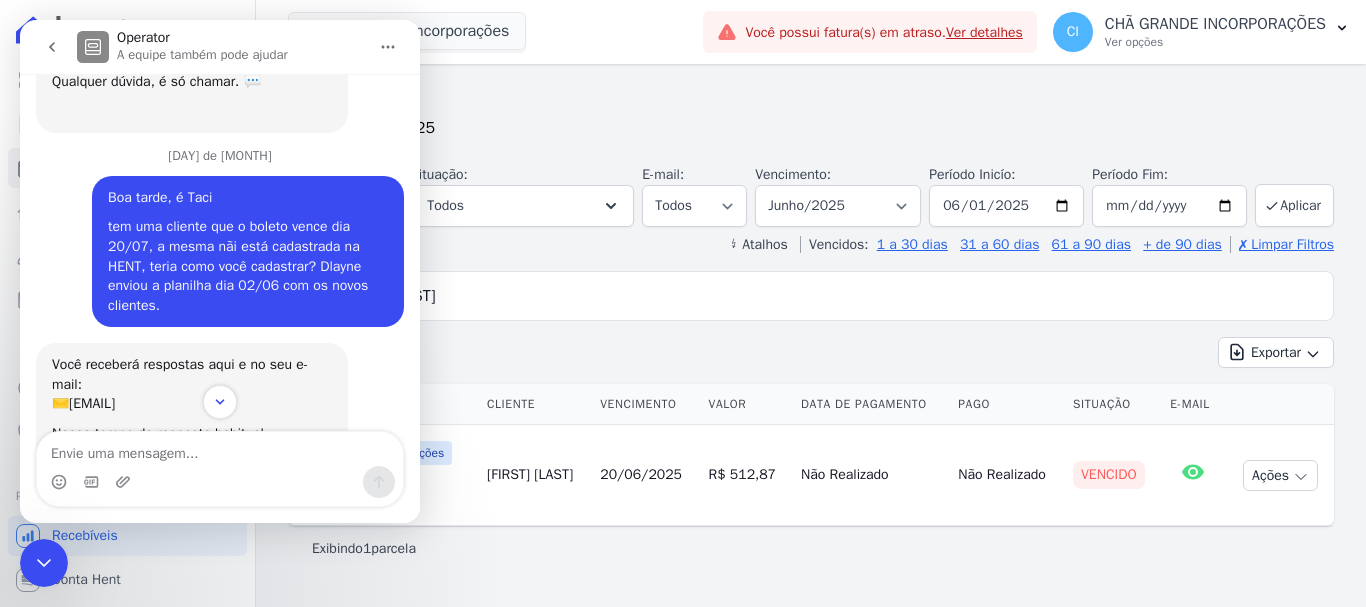 click on "[FIRST] [LAST]" at bounding box center (825, 296) 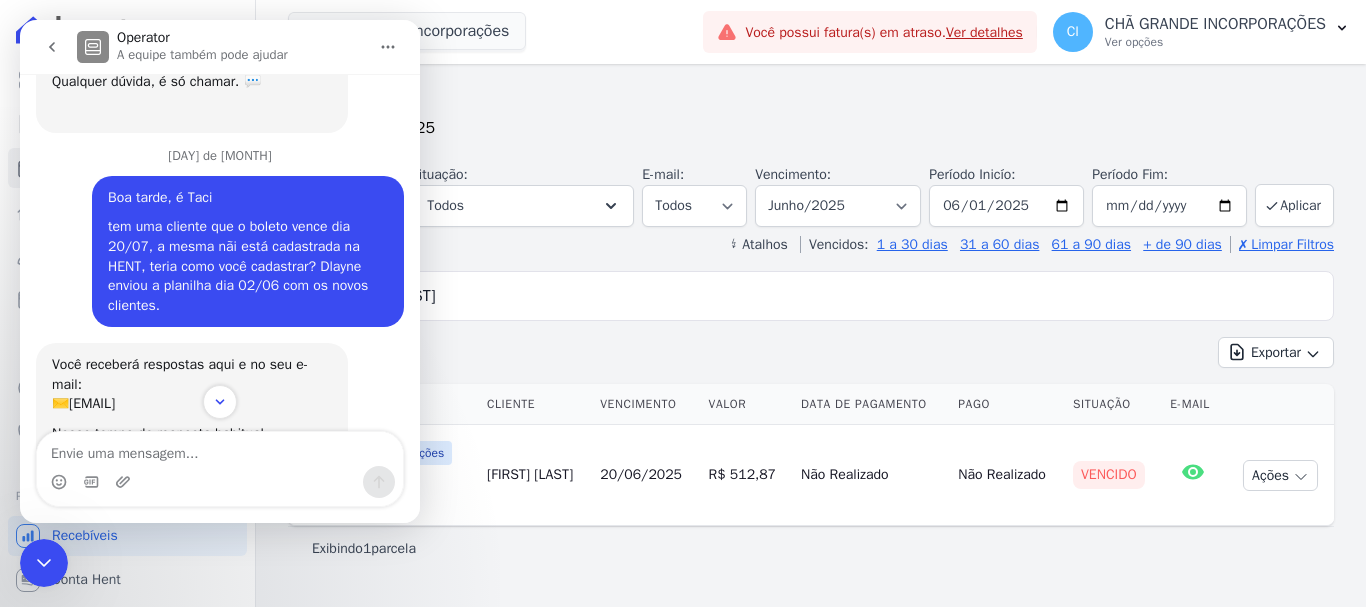 click on "[FIRST] [LAST]" at bounding box center [825, 296] 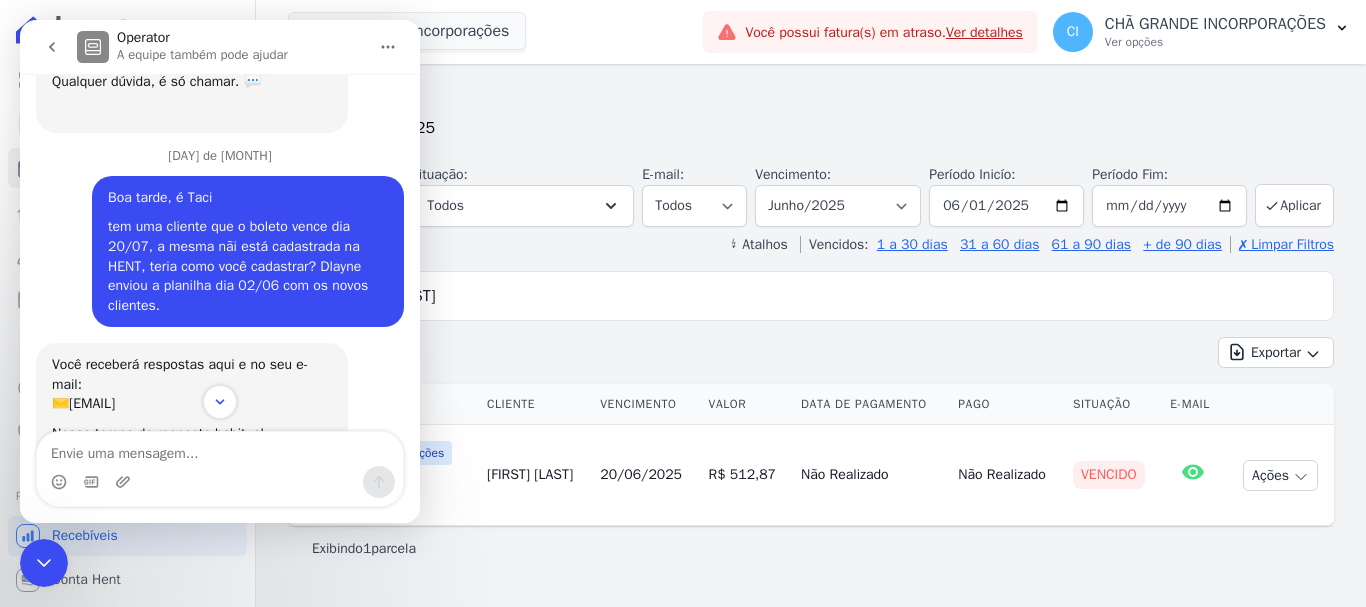 click on "20/06/2025" at bounding box center [641, 474] 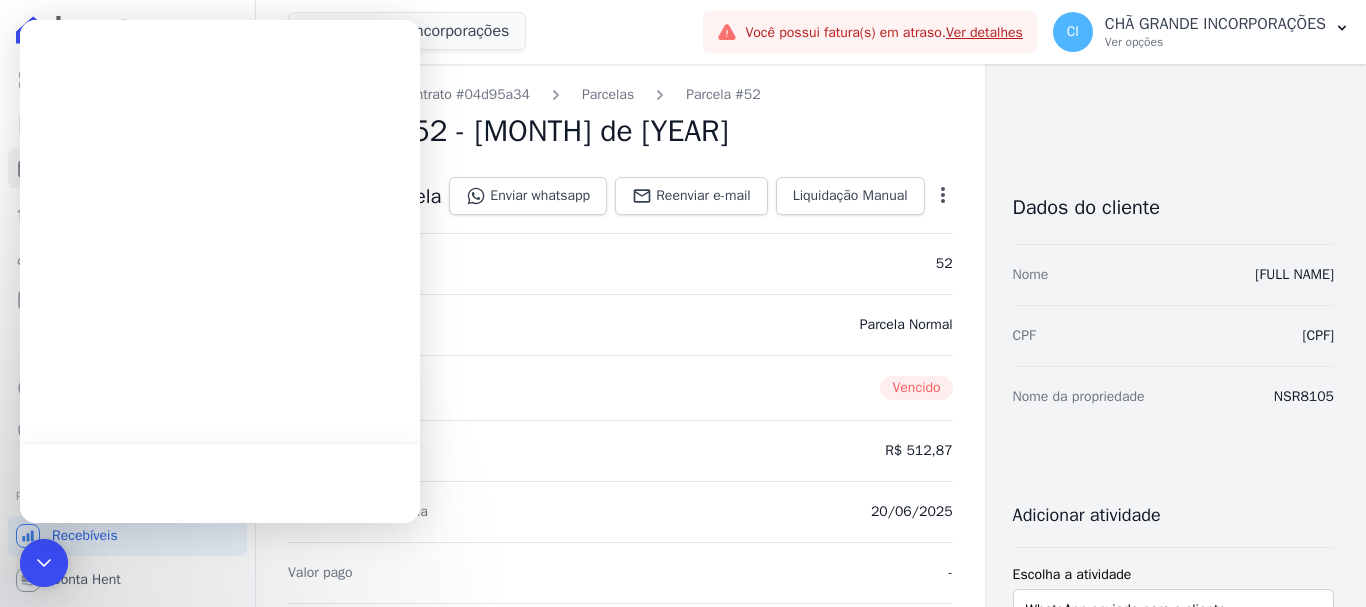 scroll, scrollTop: 0, scrollLeft: 0, axis: both 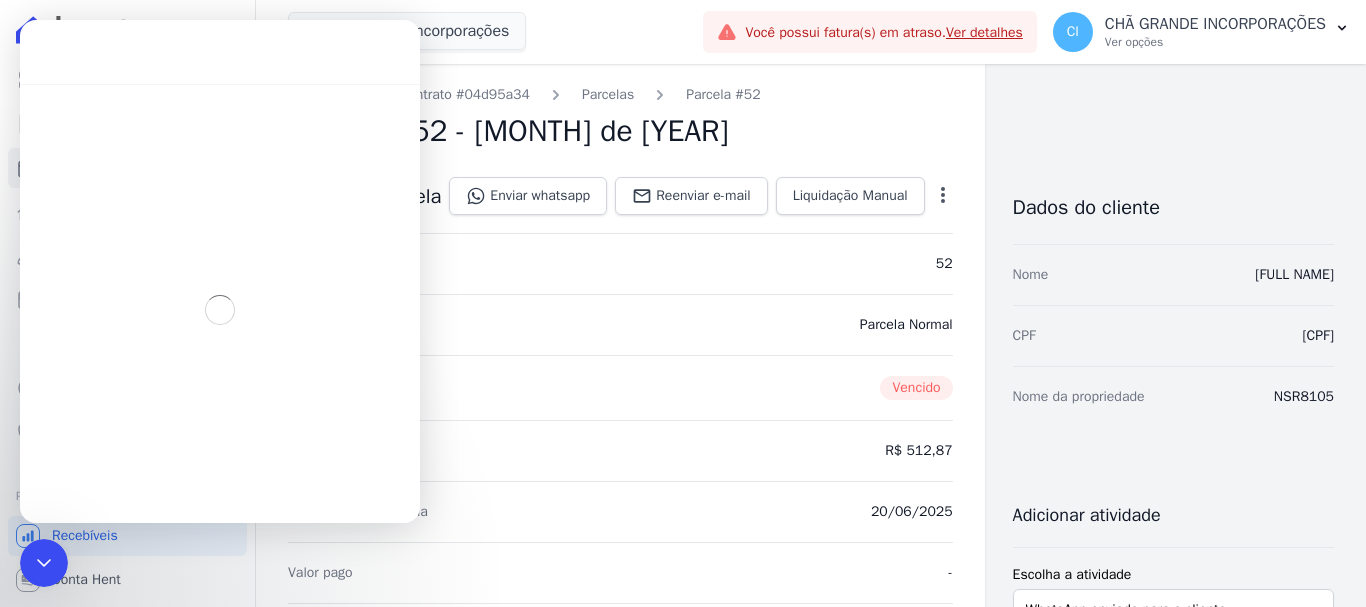 click on "Situação
Vencido" at bounding box center [620, 387] 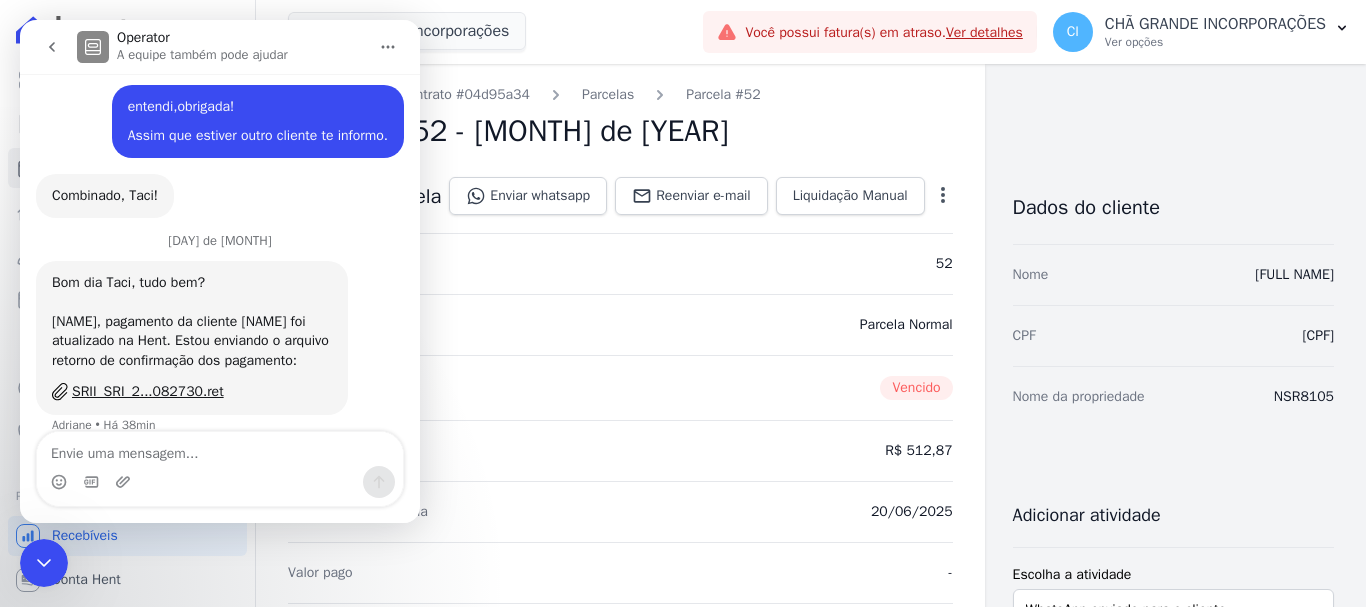 scroll, scrollTop: 8796, scrollLeft: 0, axis: vertical 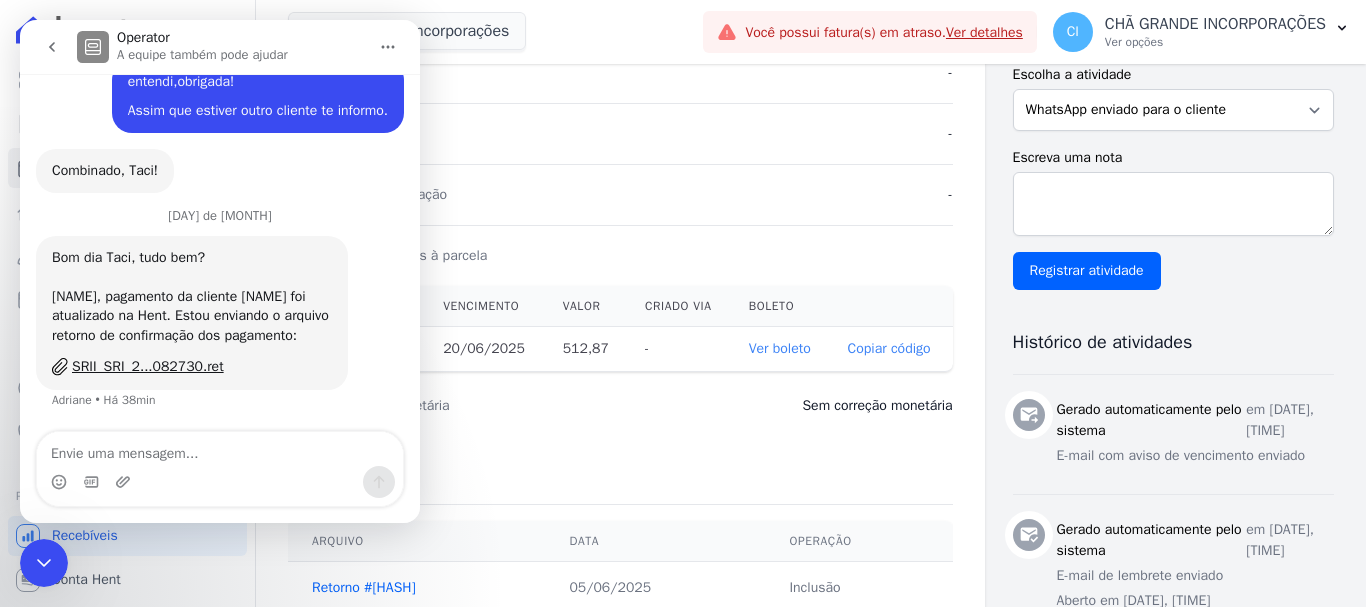 click on "Ver boleto" at bounding box center [780, 348] 